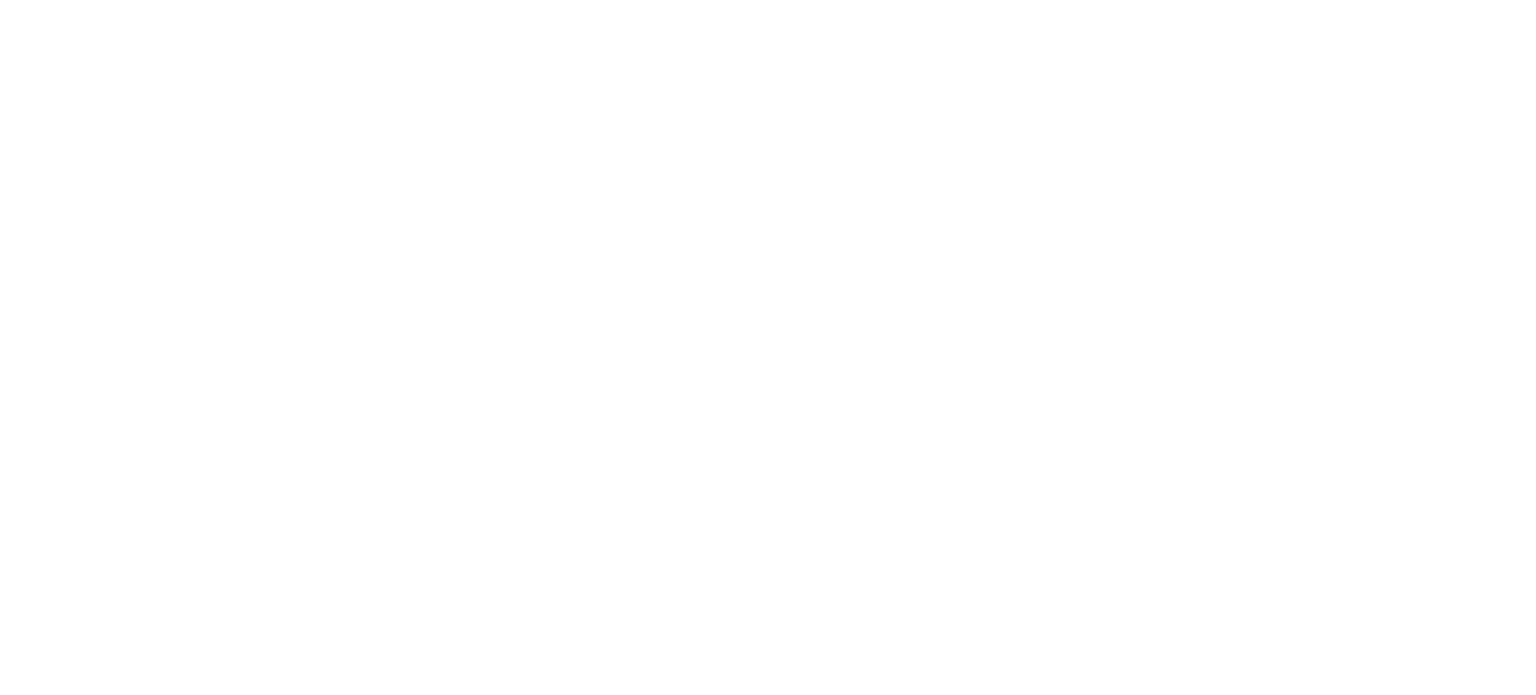 scroll, scrollTop: 0, scrollLeft: 0, axis: both 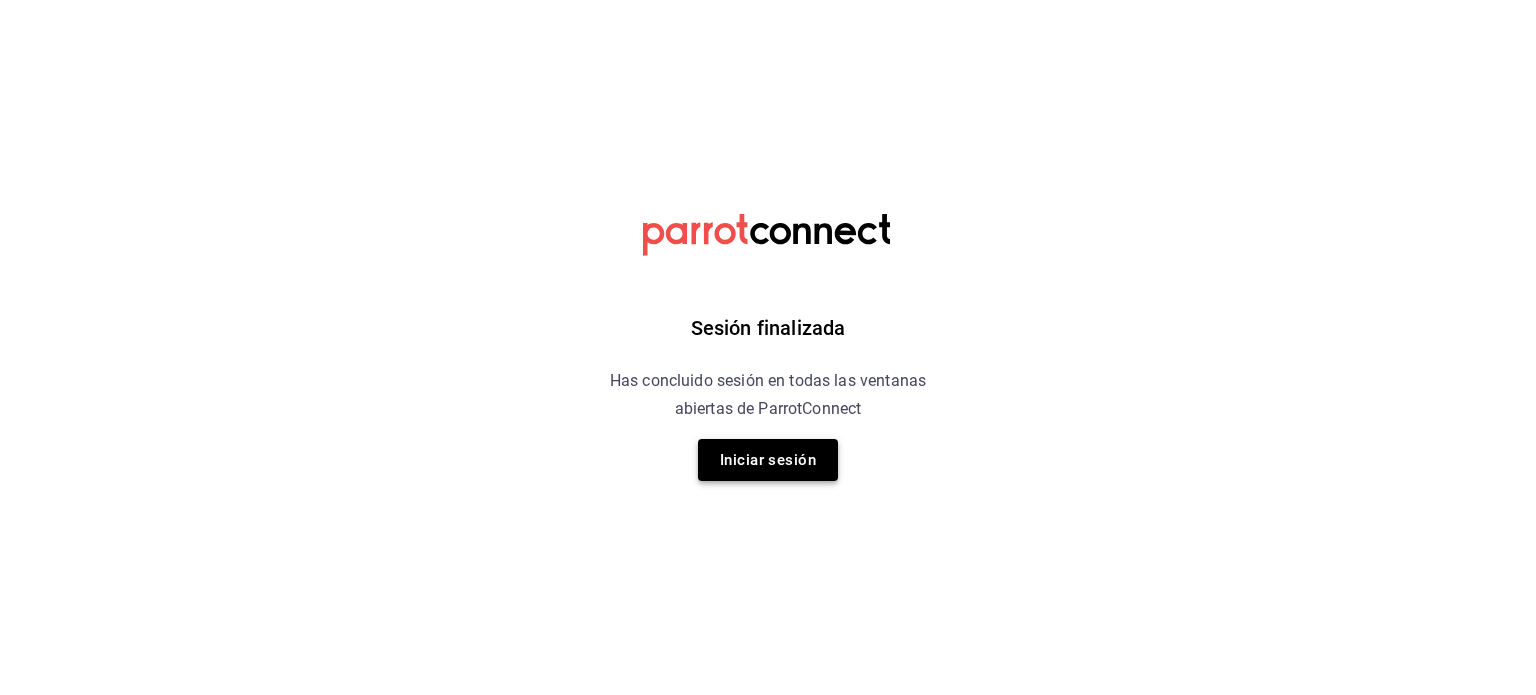 click on "Iniciar sesión" at bounding box center [768, 460] 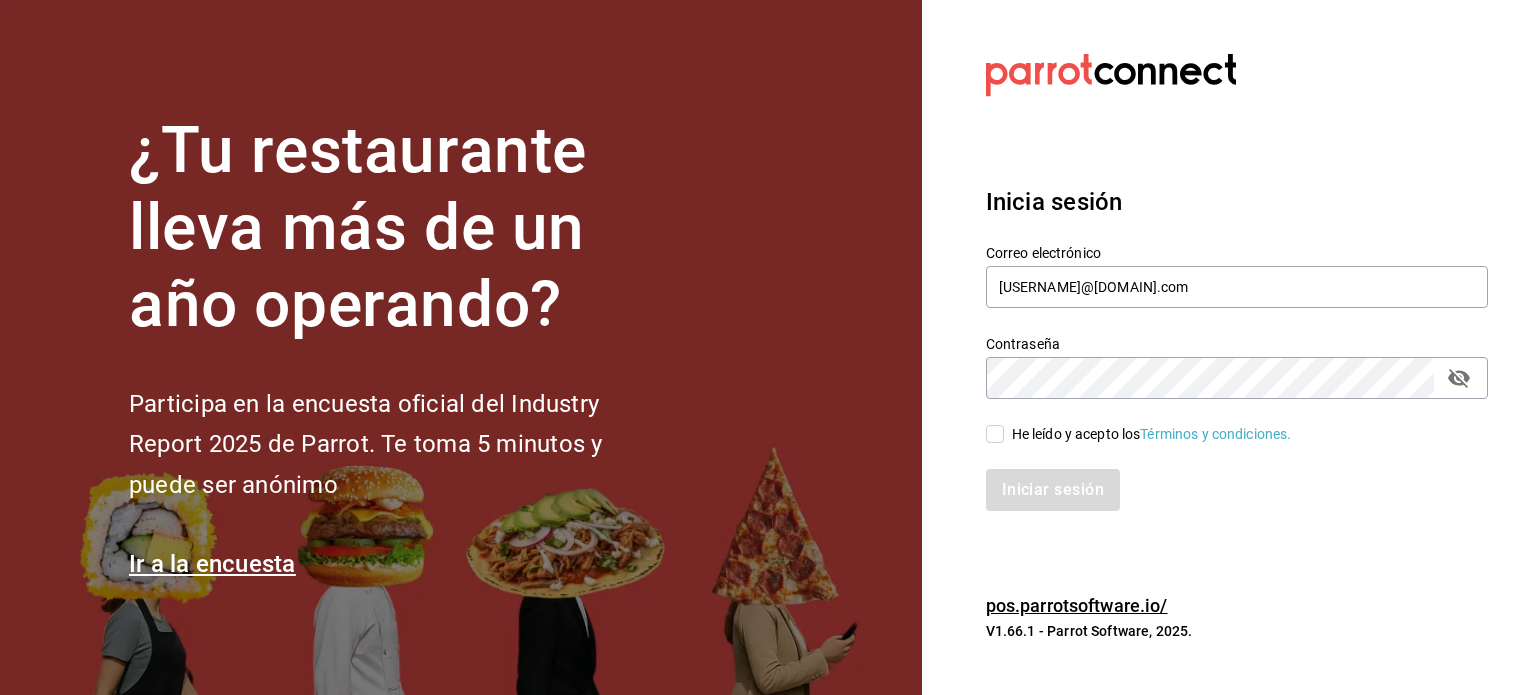 click on "He leído y acepto los  Términos y condiciones." at bounding box center (995, 434) 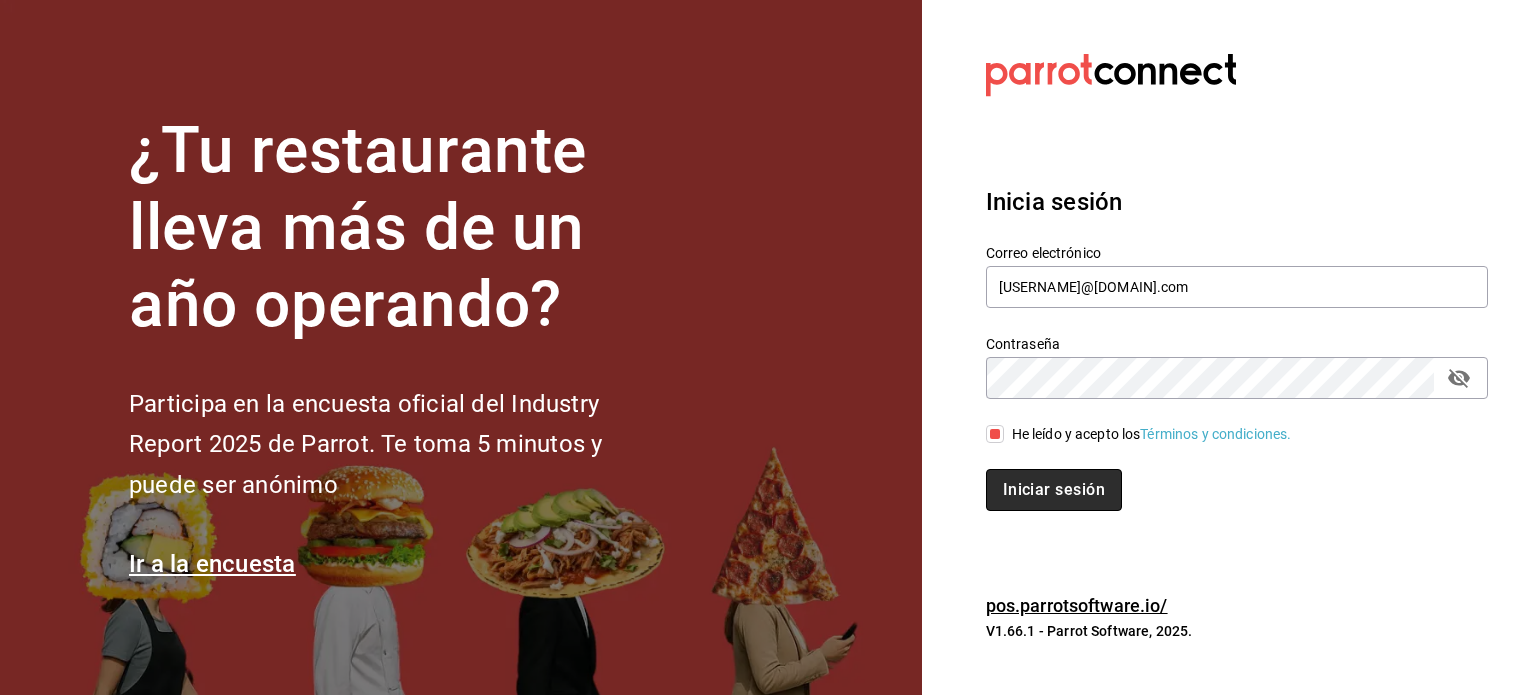 click on "Iniciar sesión" at bounding box center (1054, 490) 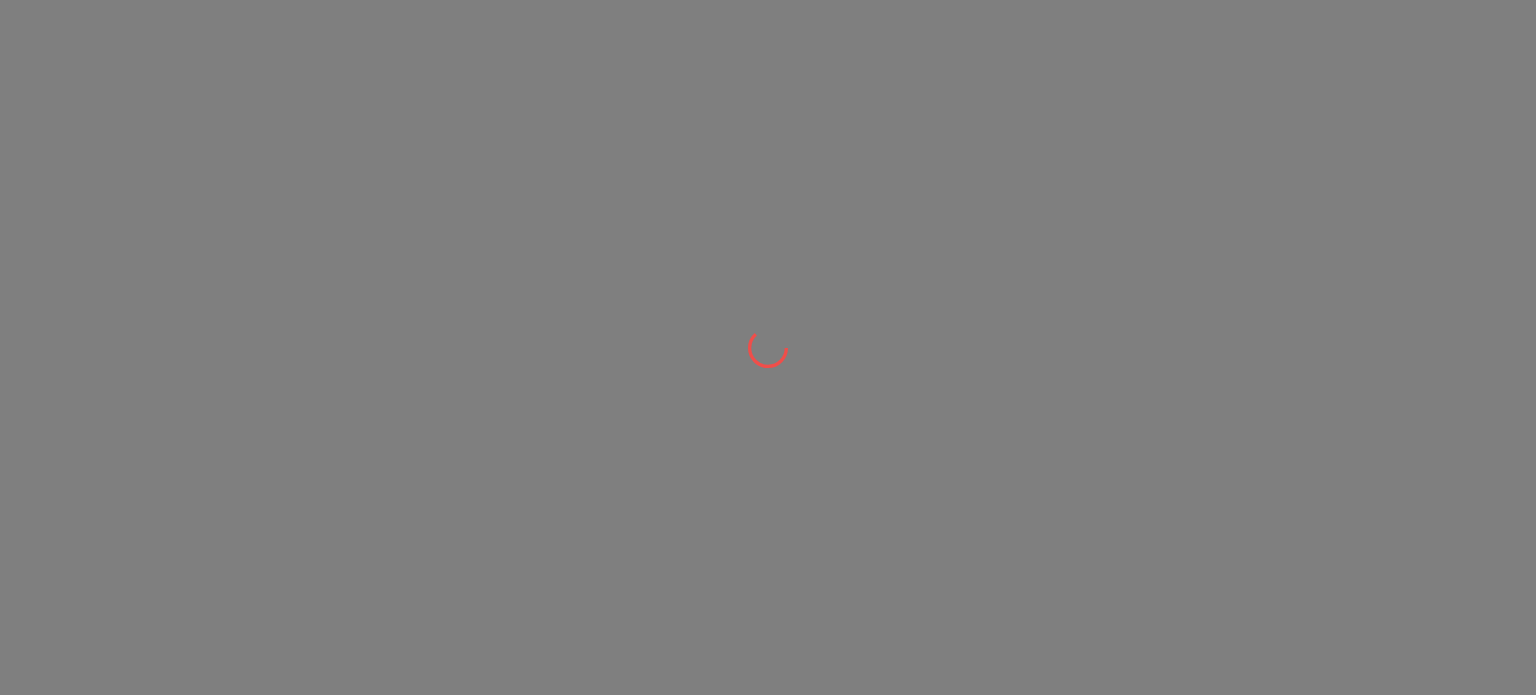 scroll, scrollTop: 0, scrollLeft: 0, axis: both 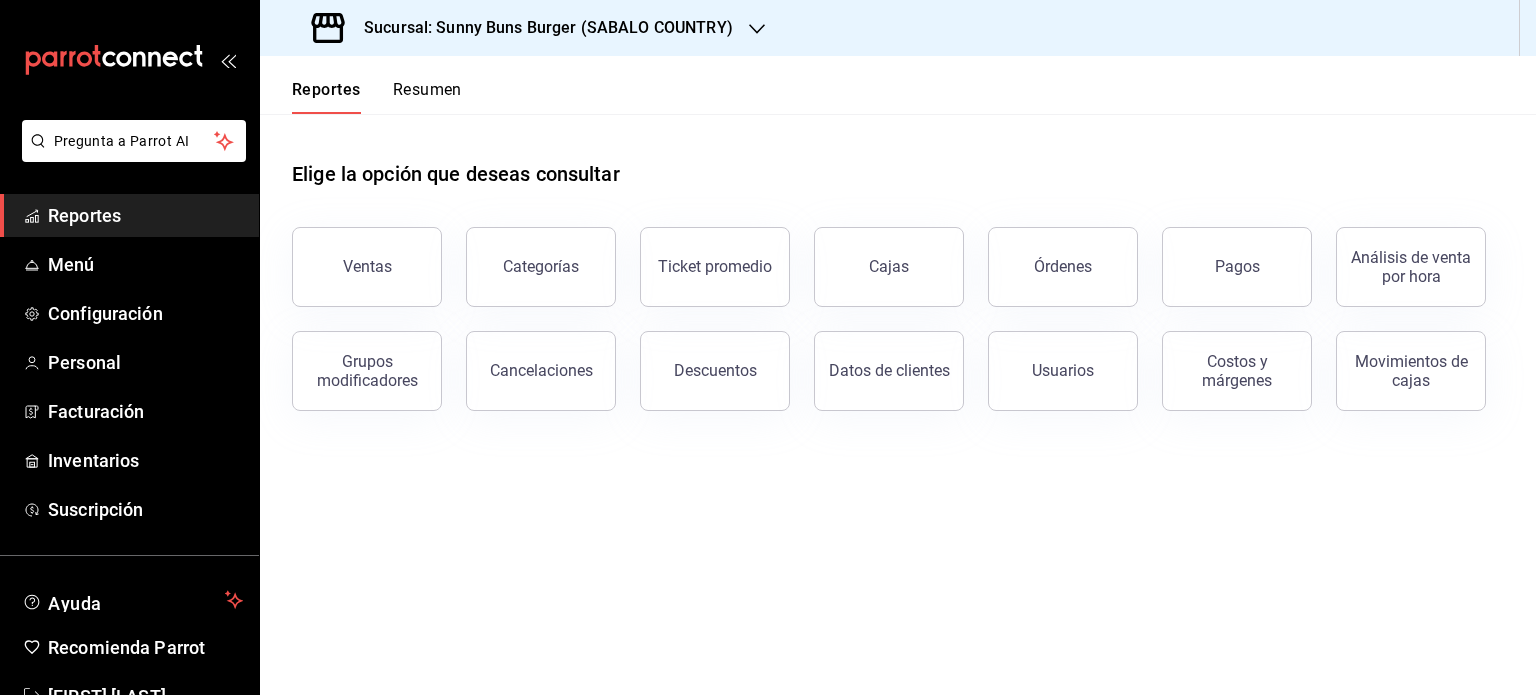 click on "Sucursal: Sunny Buns Burger (SABALO COUNTRY)" at bounding box center (524, 28) 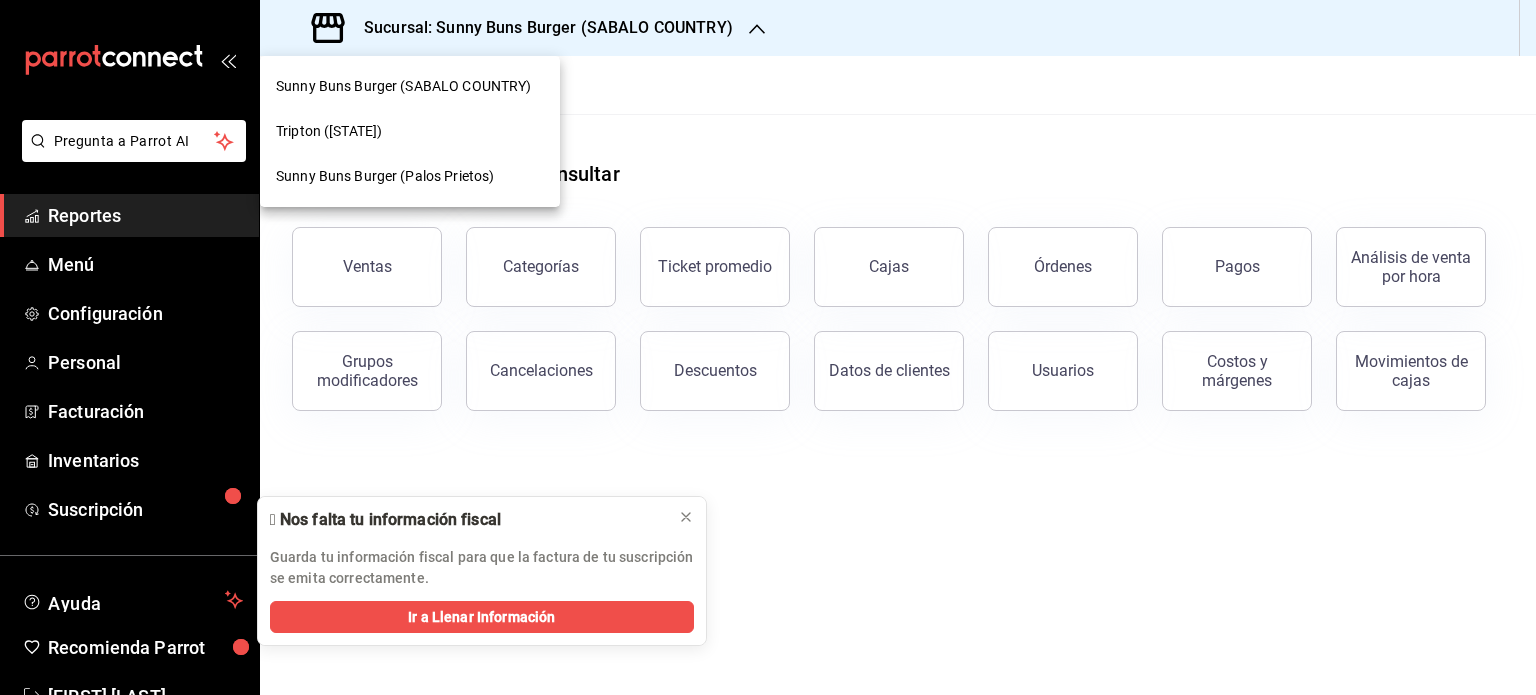 click at bounding box center [768, 347] 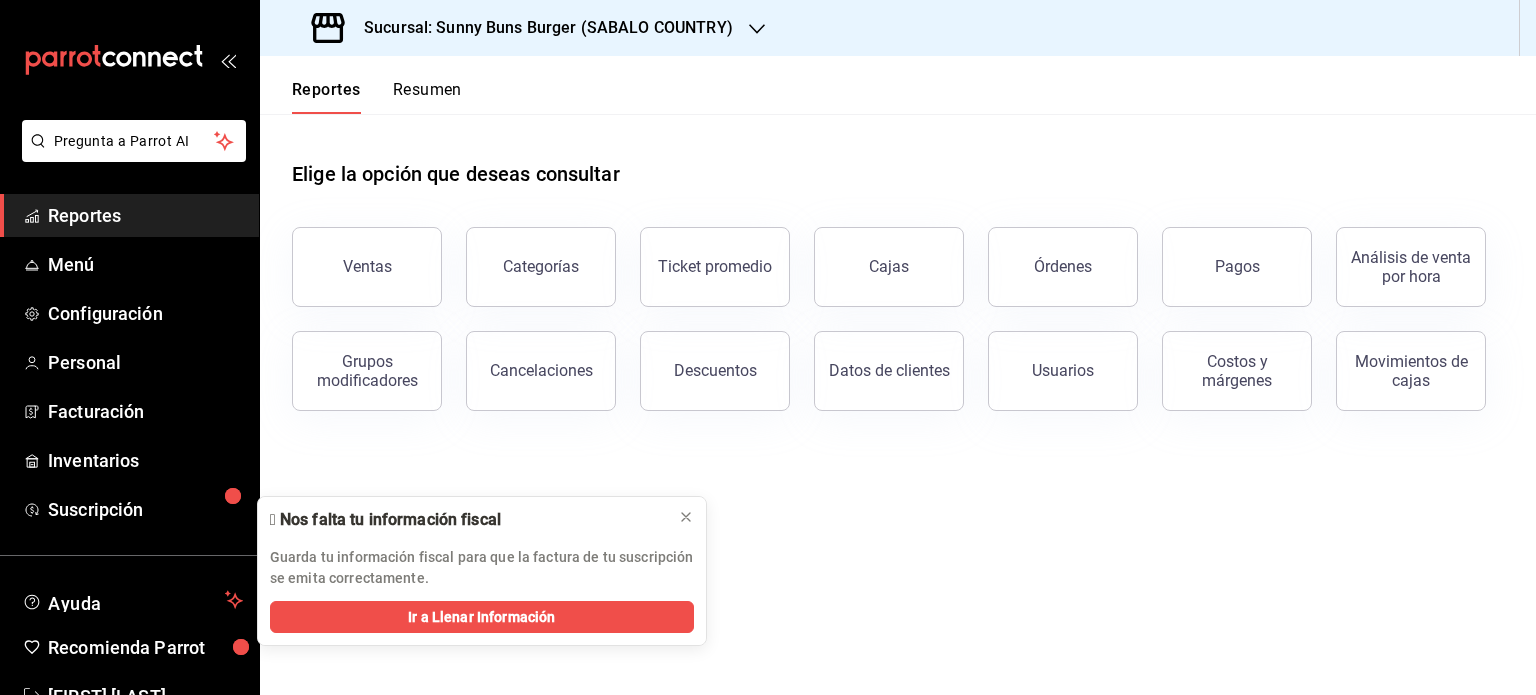 click on "Sucursal: Sunny Buns Burger (SABALO COUNTRY)" at bounding box center [540, 28] 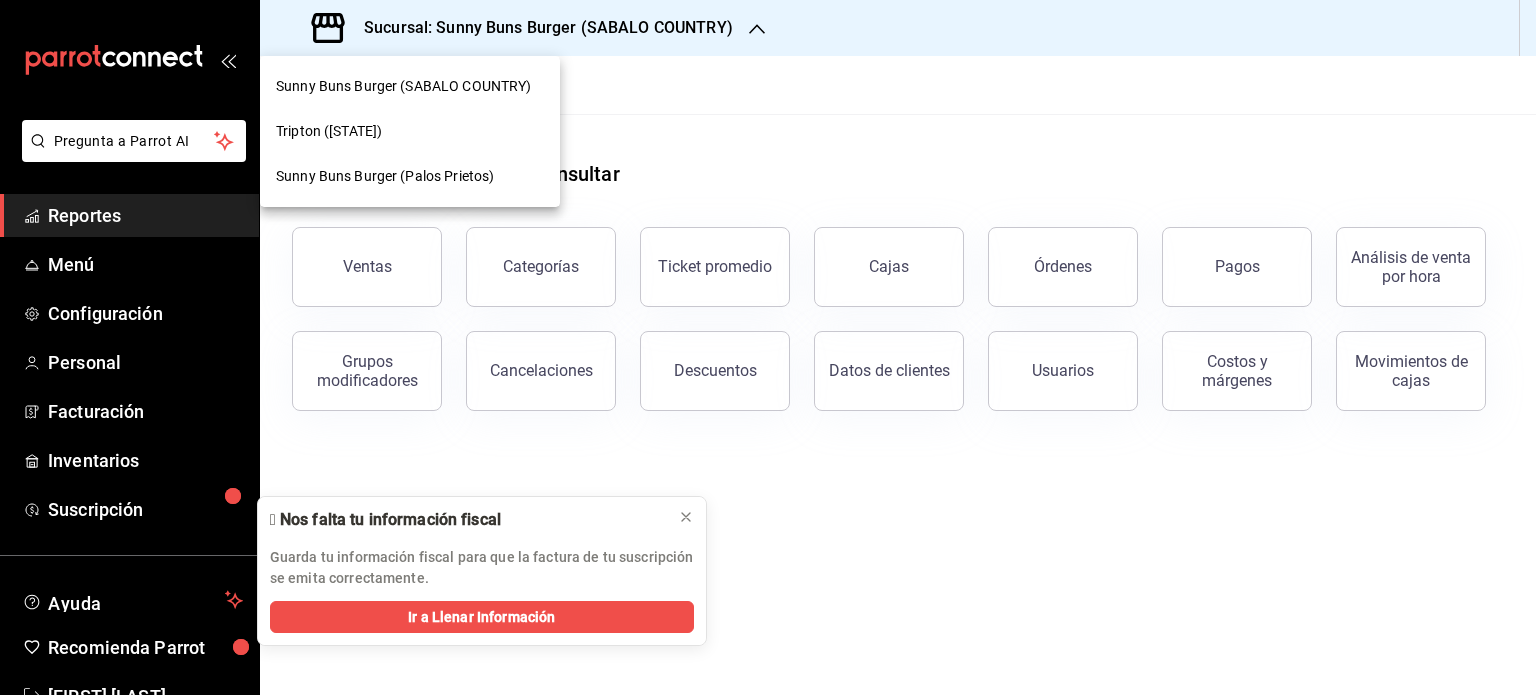 click at bounding box center [768, 347] 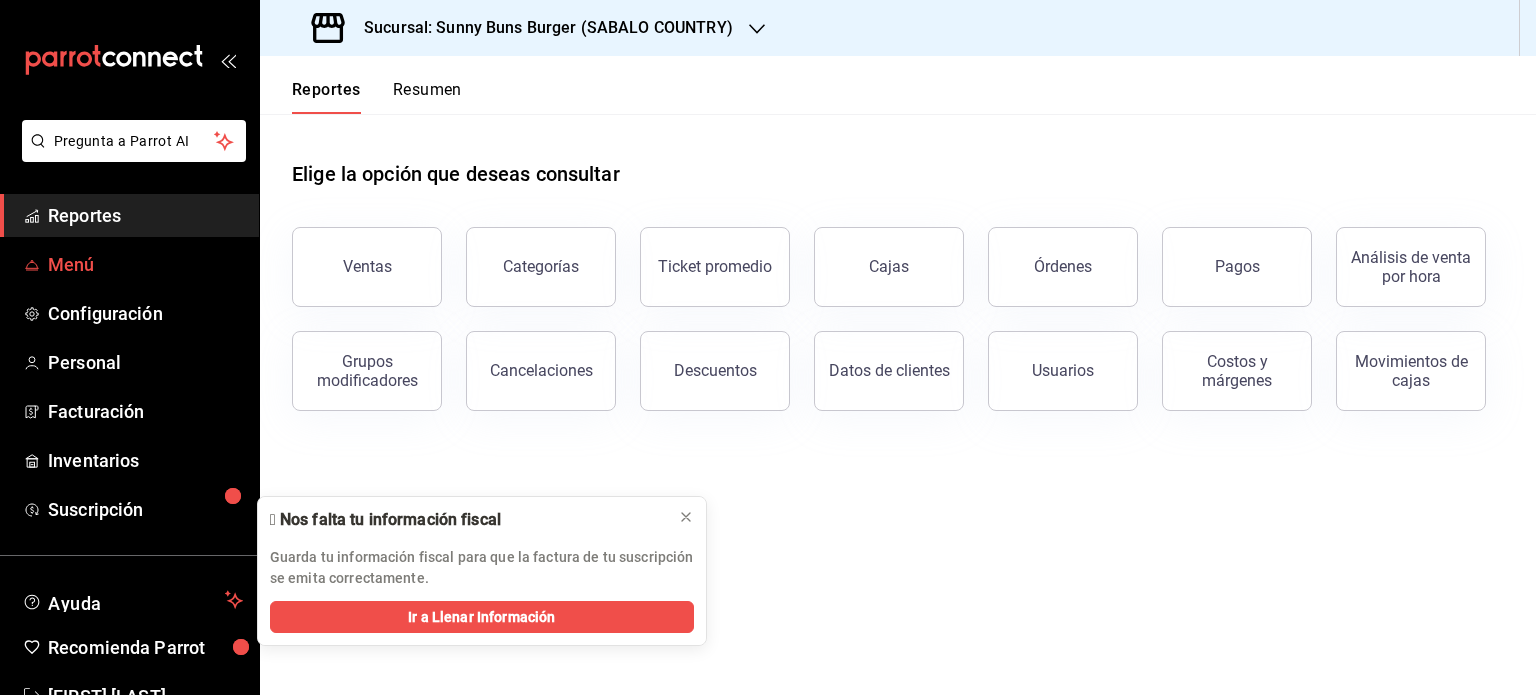 click on "Menú" at bounding box center (145, 264) 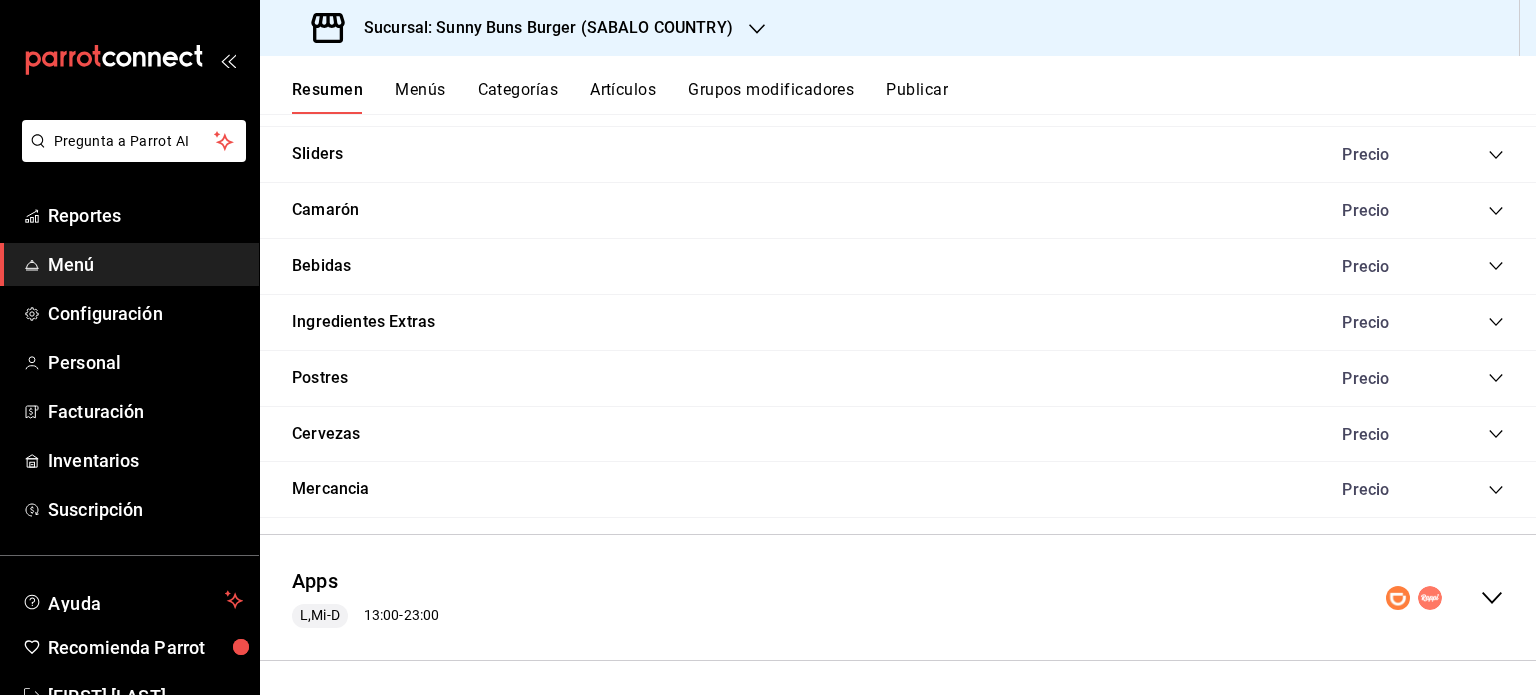 scroll, scrollTop: 2014, scrollLeft: 0, axis: vertical 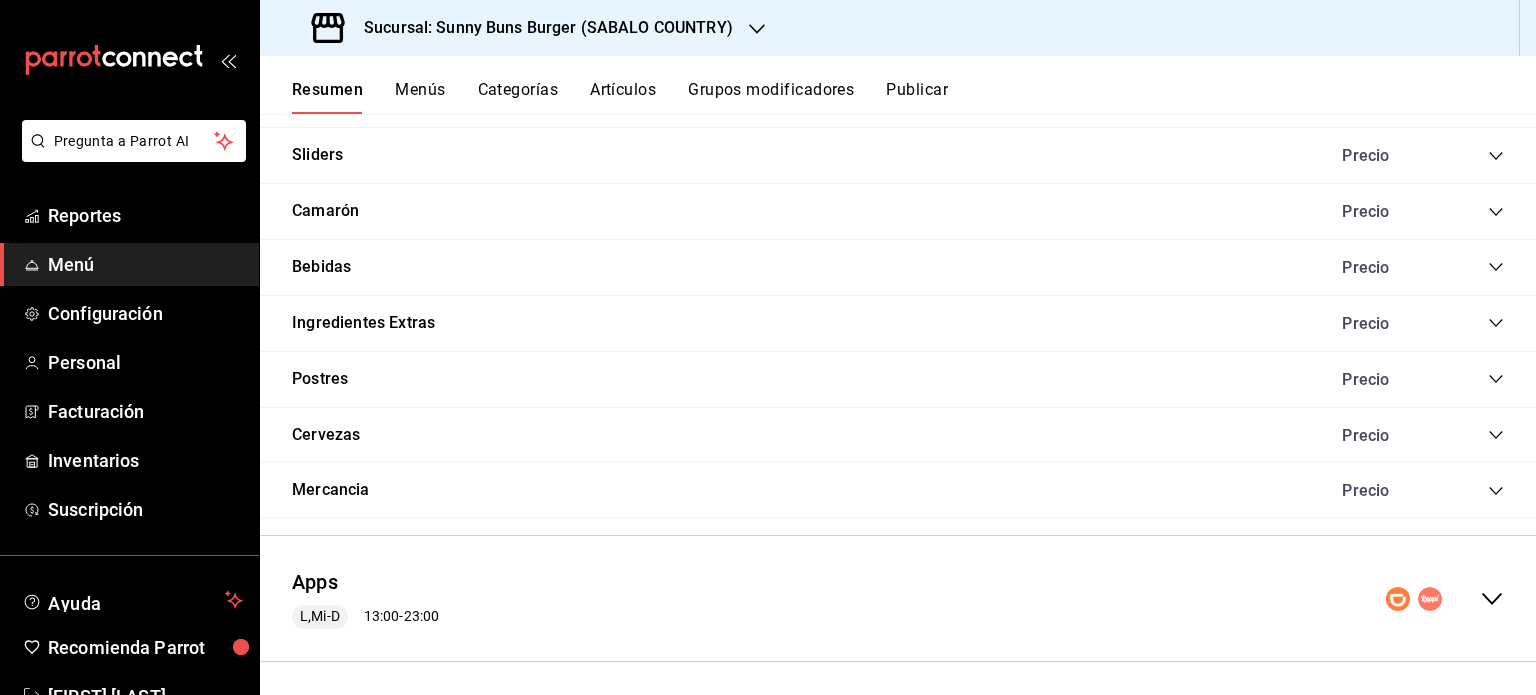 click on "Cervezas Precio" at bounding box center (898, 436) 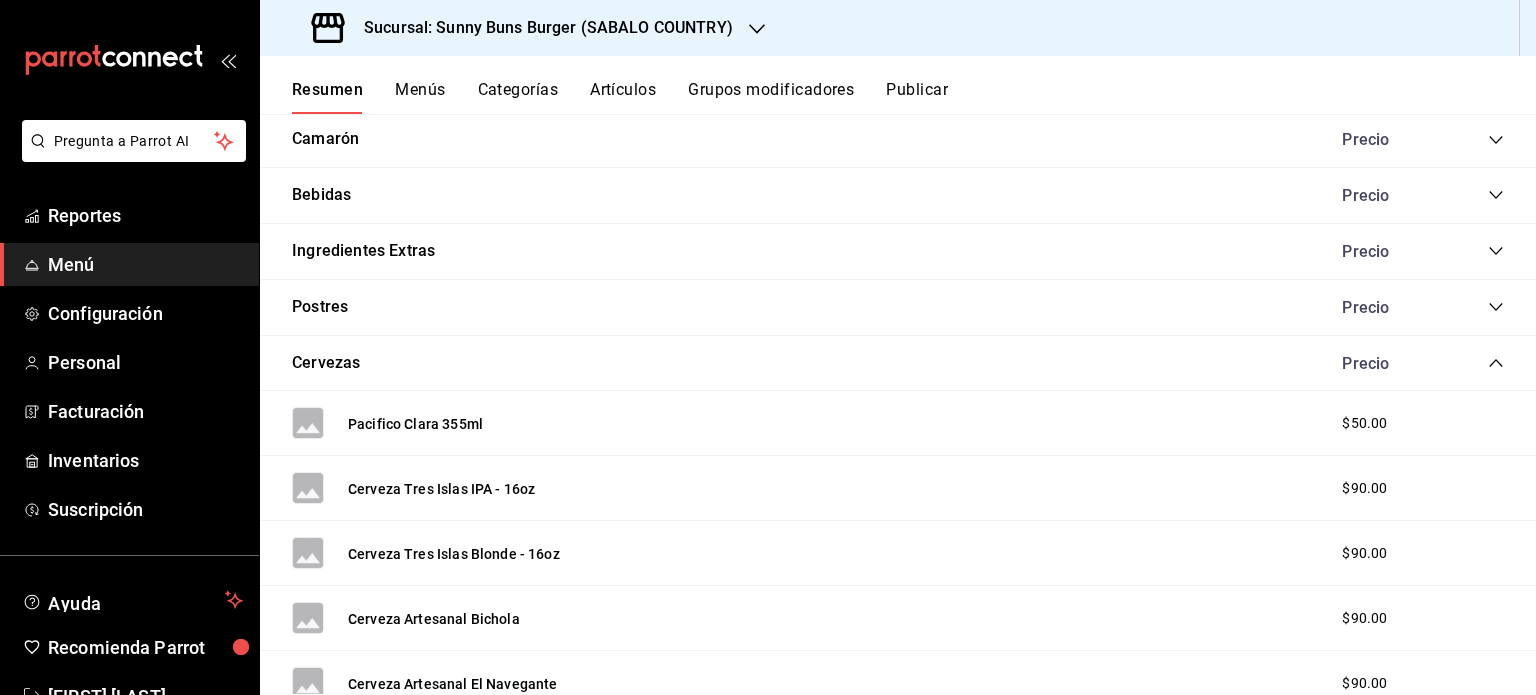 scroll, scrollTop: 2038, scrollLeft: 0, axis: vertical 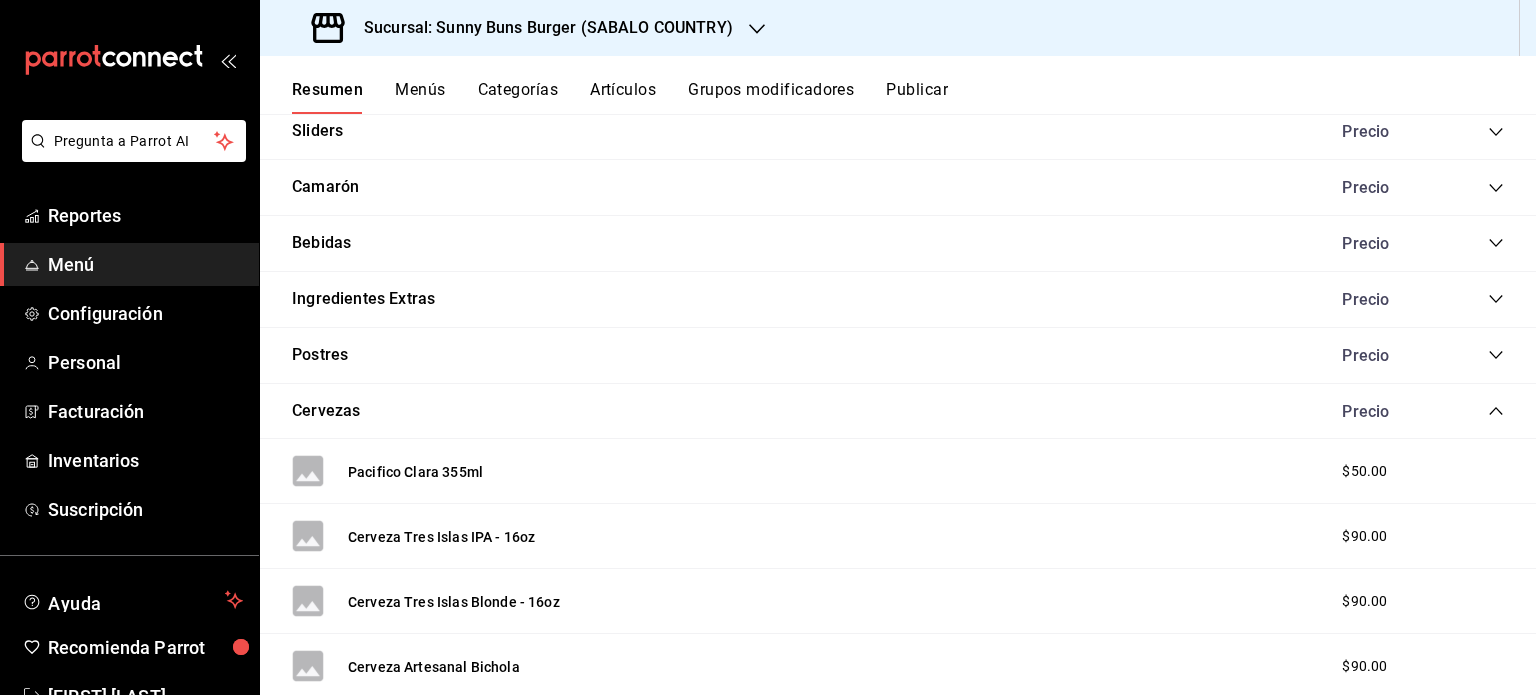 click on "Sucursal: Sunny Buns Burger (SABALO COUNTRY)" at bounding box center (540, 28) 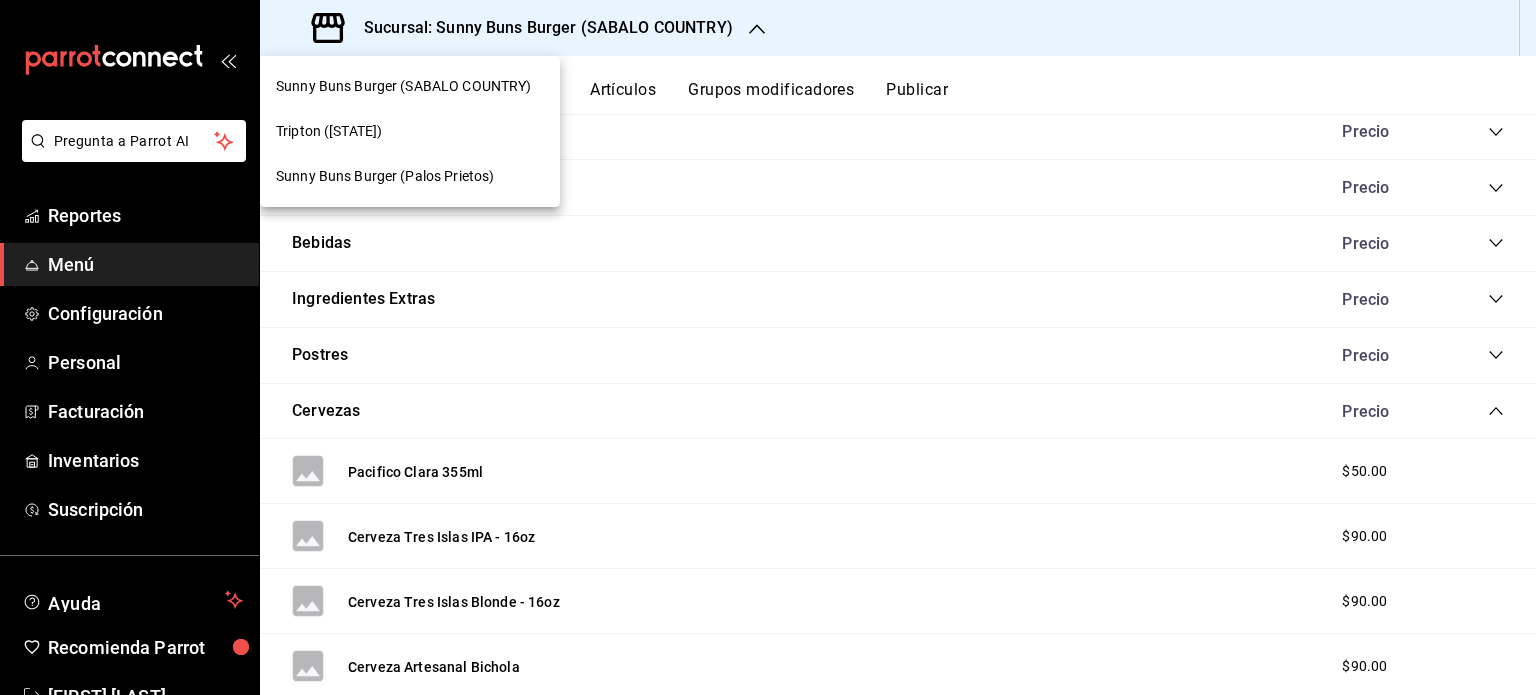 click on "Sunny Buns Burger (SABALO COUNTRY)" at bounding box center [403, 86] 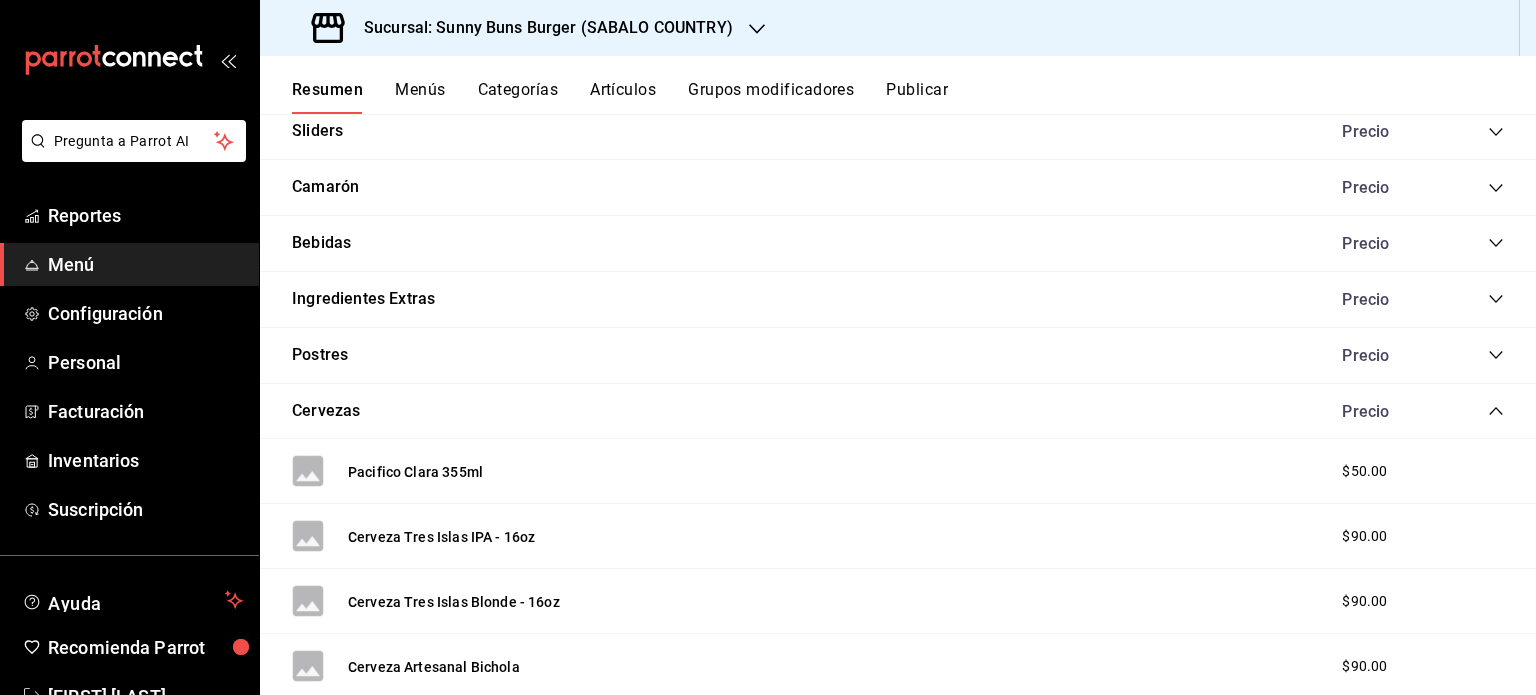 click 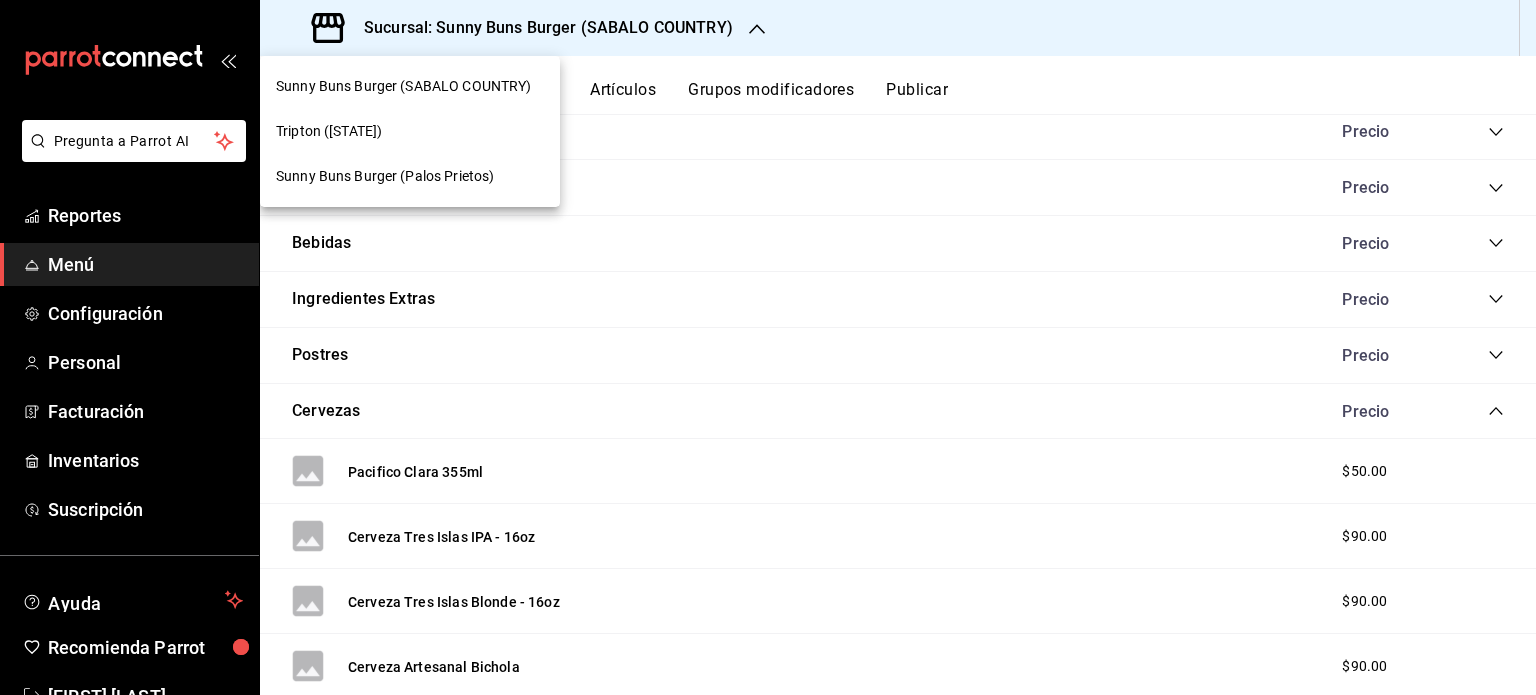 click on "Tripton ([STATE])" at bounding box center [410, 131] 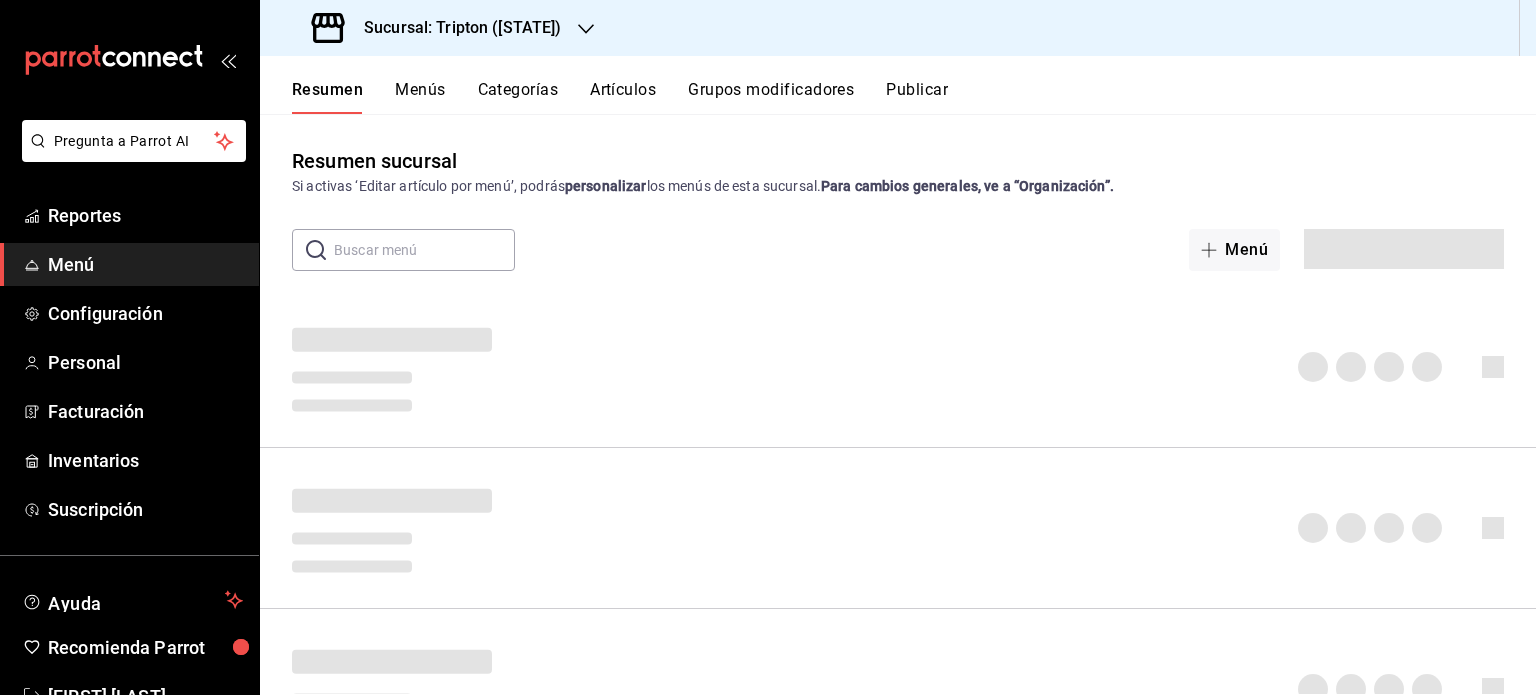 click 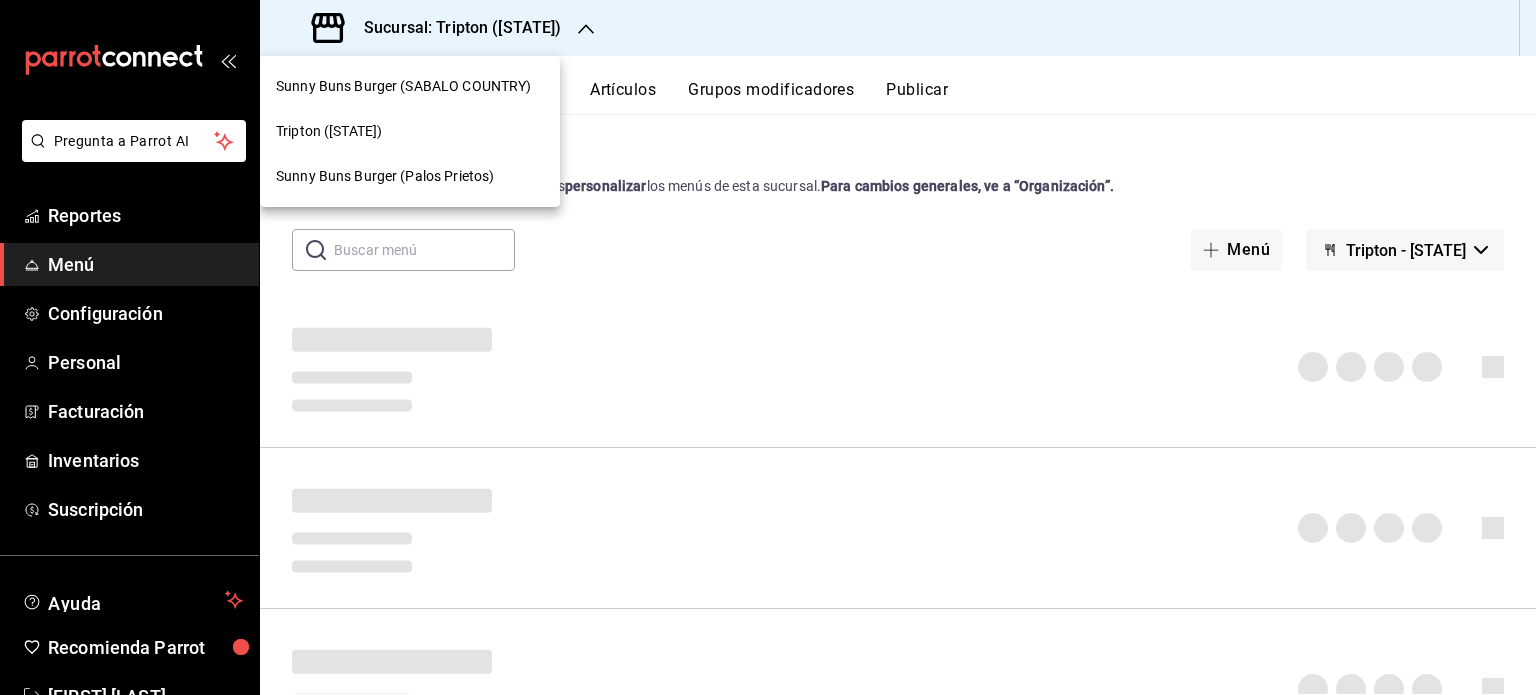 click on "Sunny Buns Burger (Palos Prietos)" at bounding box center [410, 176] 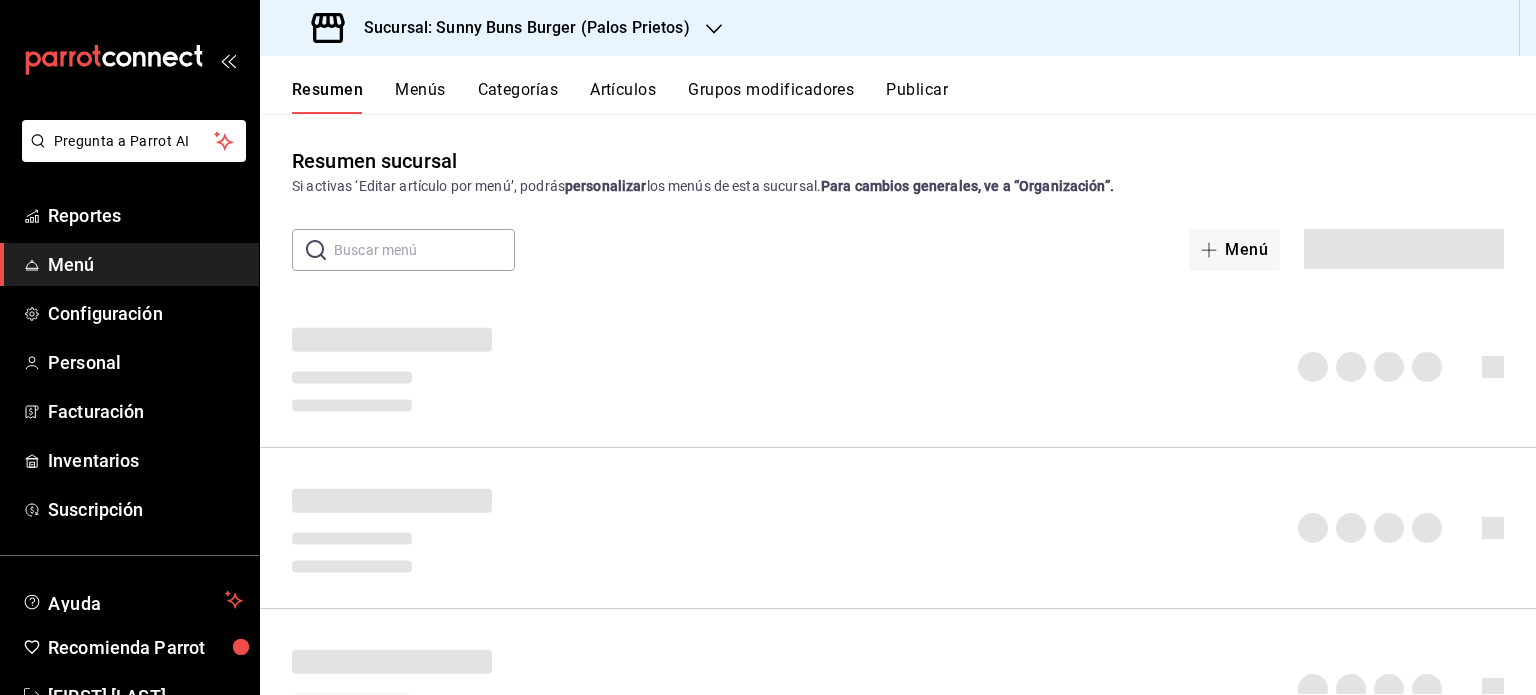 click on "Sucursal: Sunny Buns Burger (Palos Prietos)" at bounding box center (519, 28) 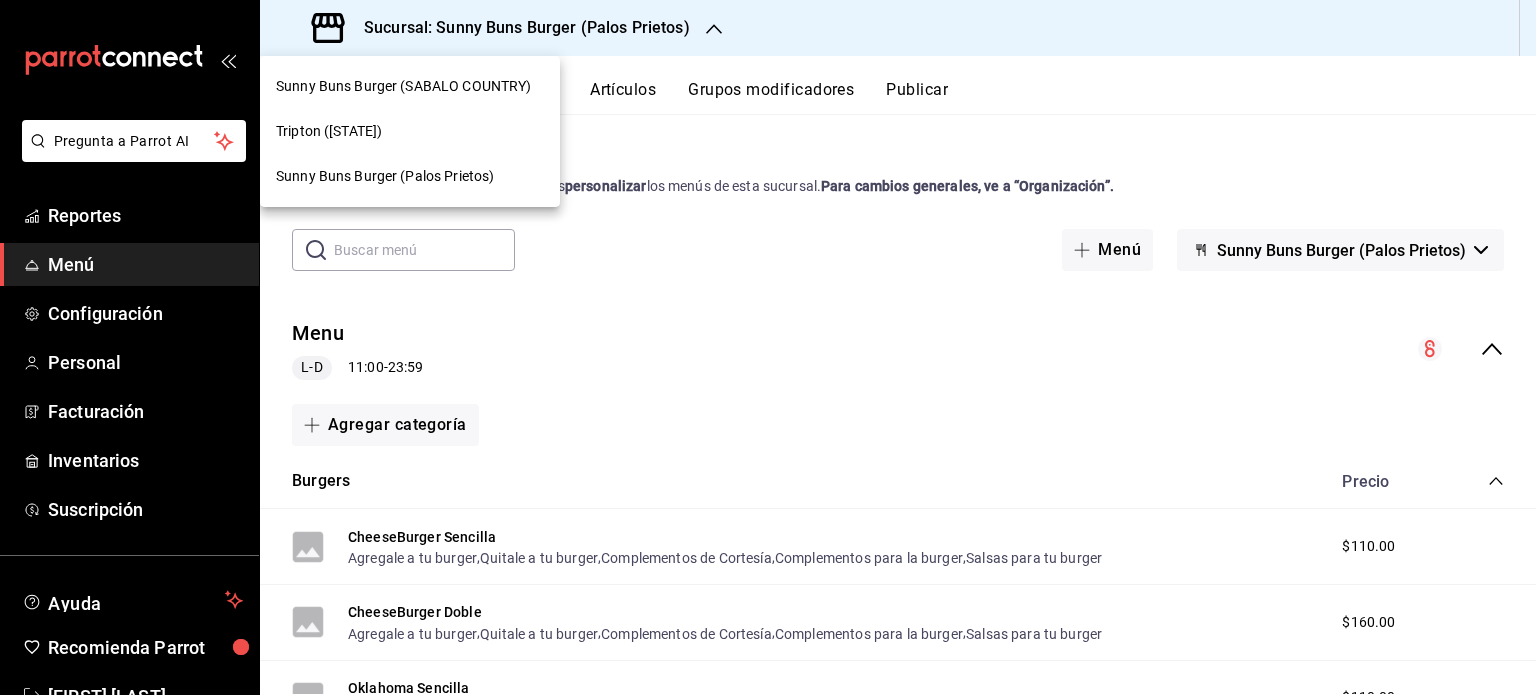 click at bounding box center [768, 347] 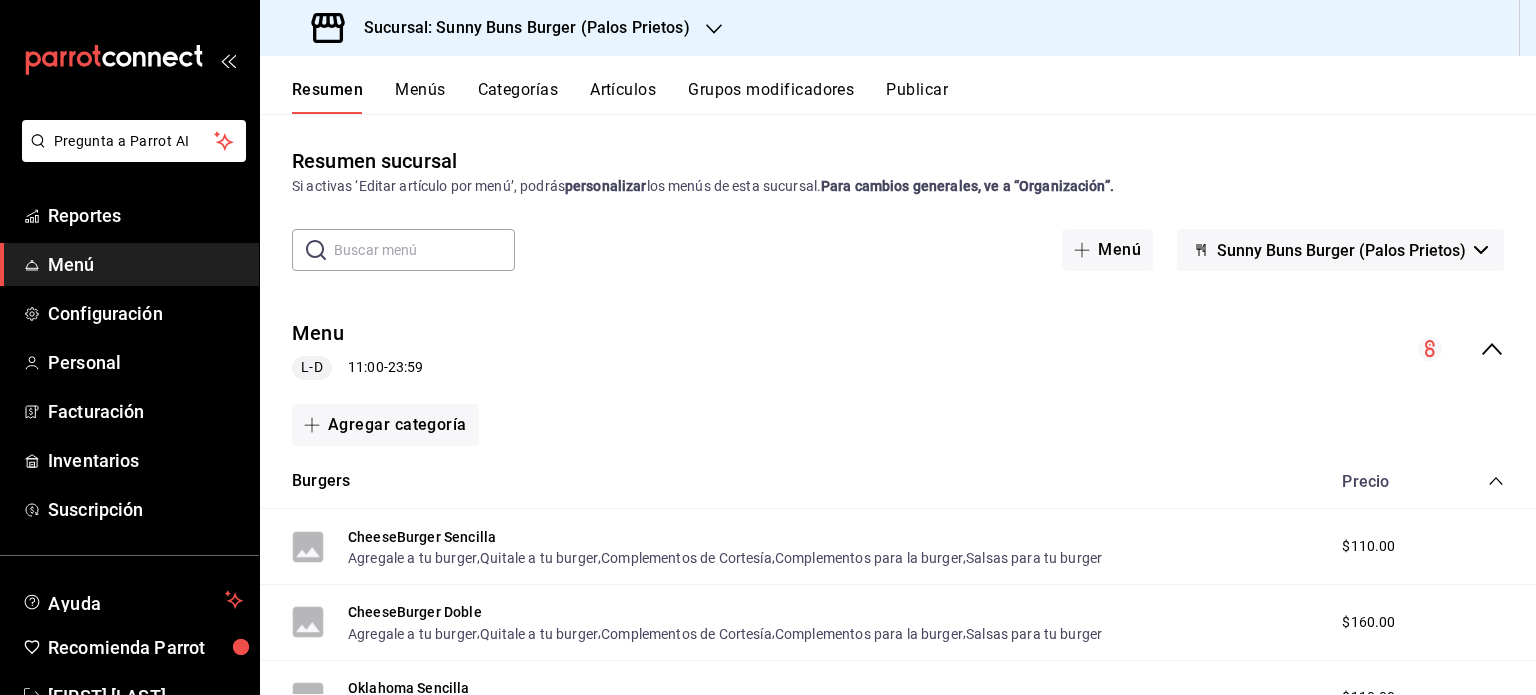 click 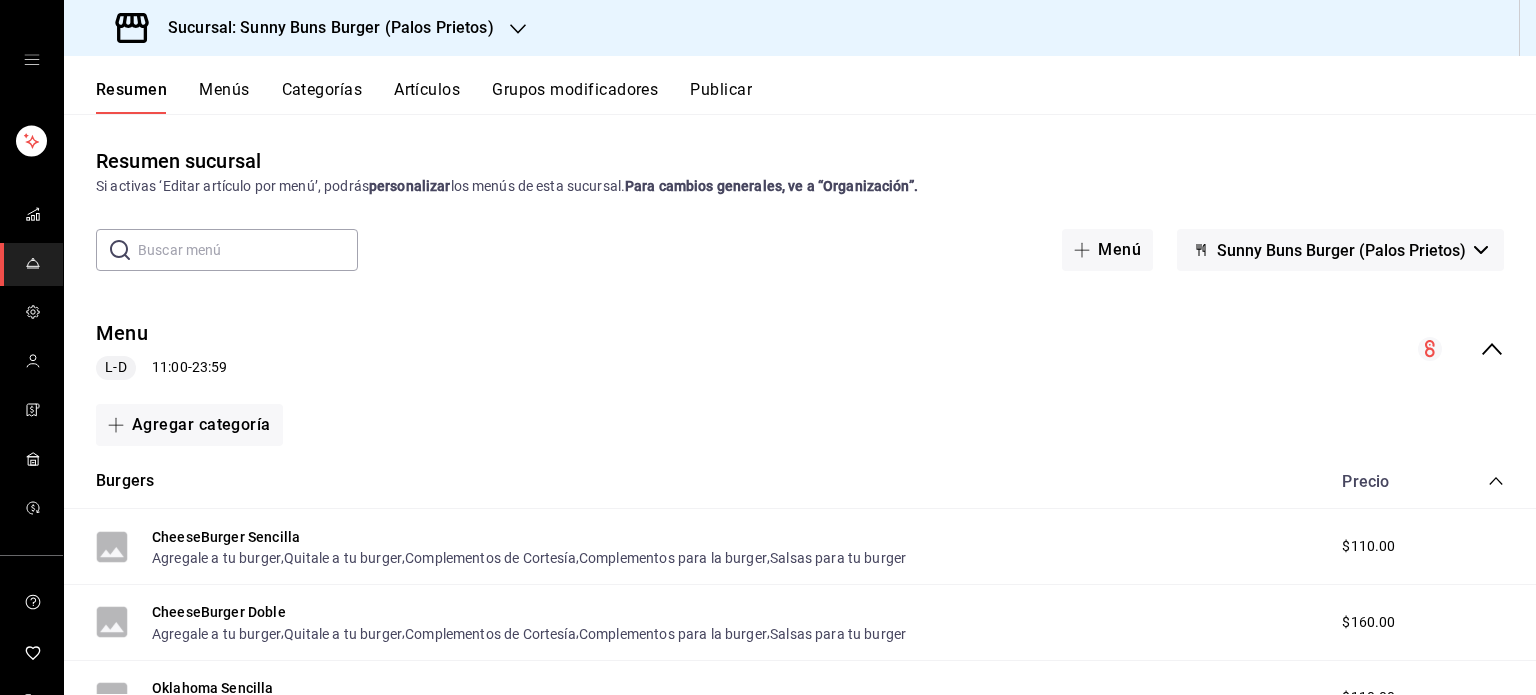 click 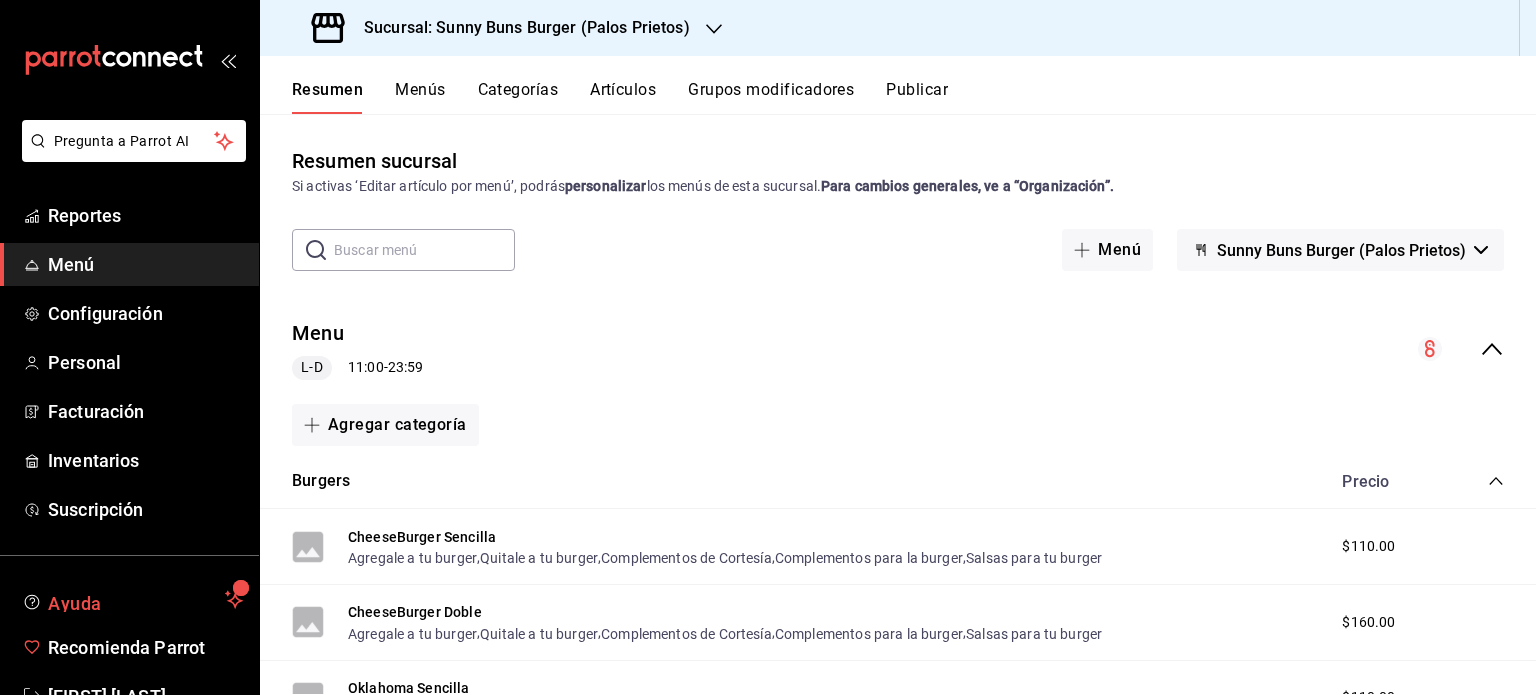 scroll, scrollTop: 59, scrollLeft: 0, axis: vertical 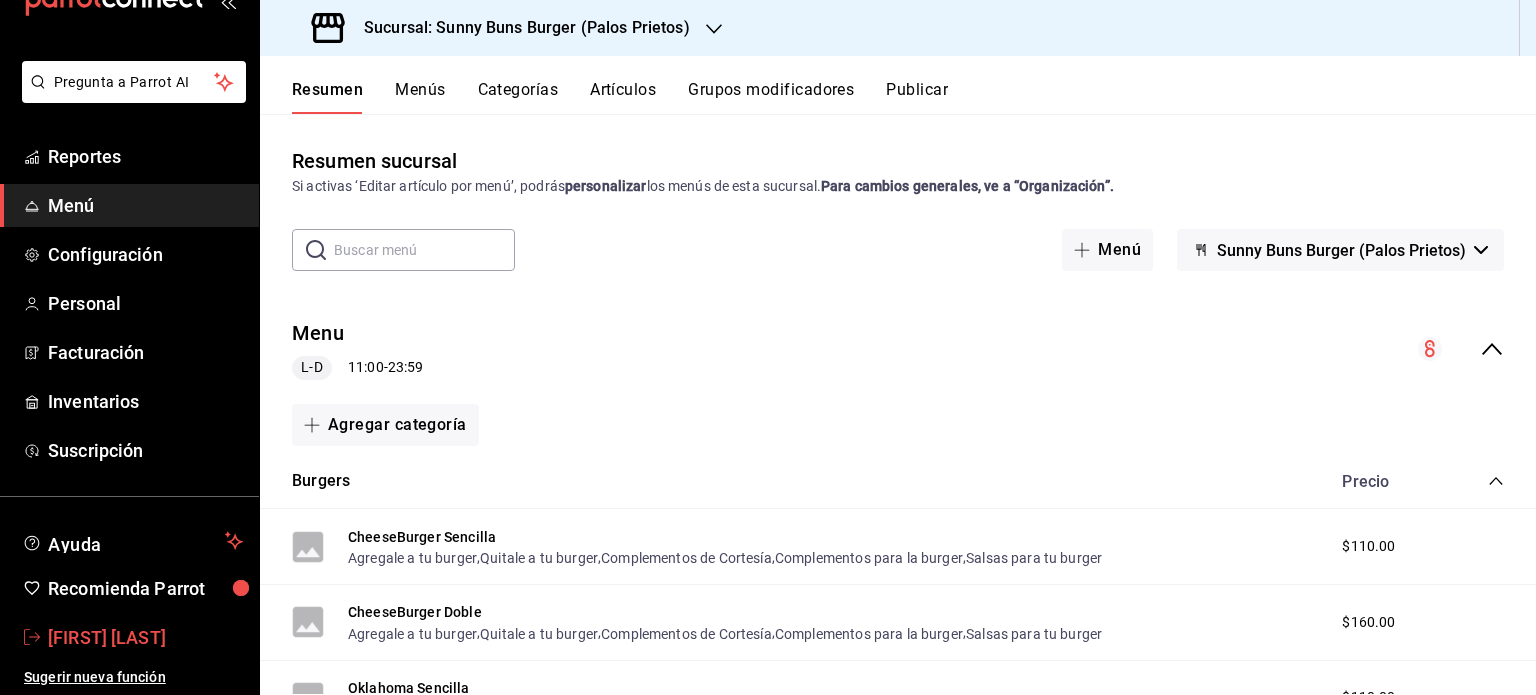 click on "[FIRST] [LAST]" at bounding box center [145, 637] 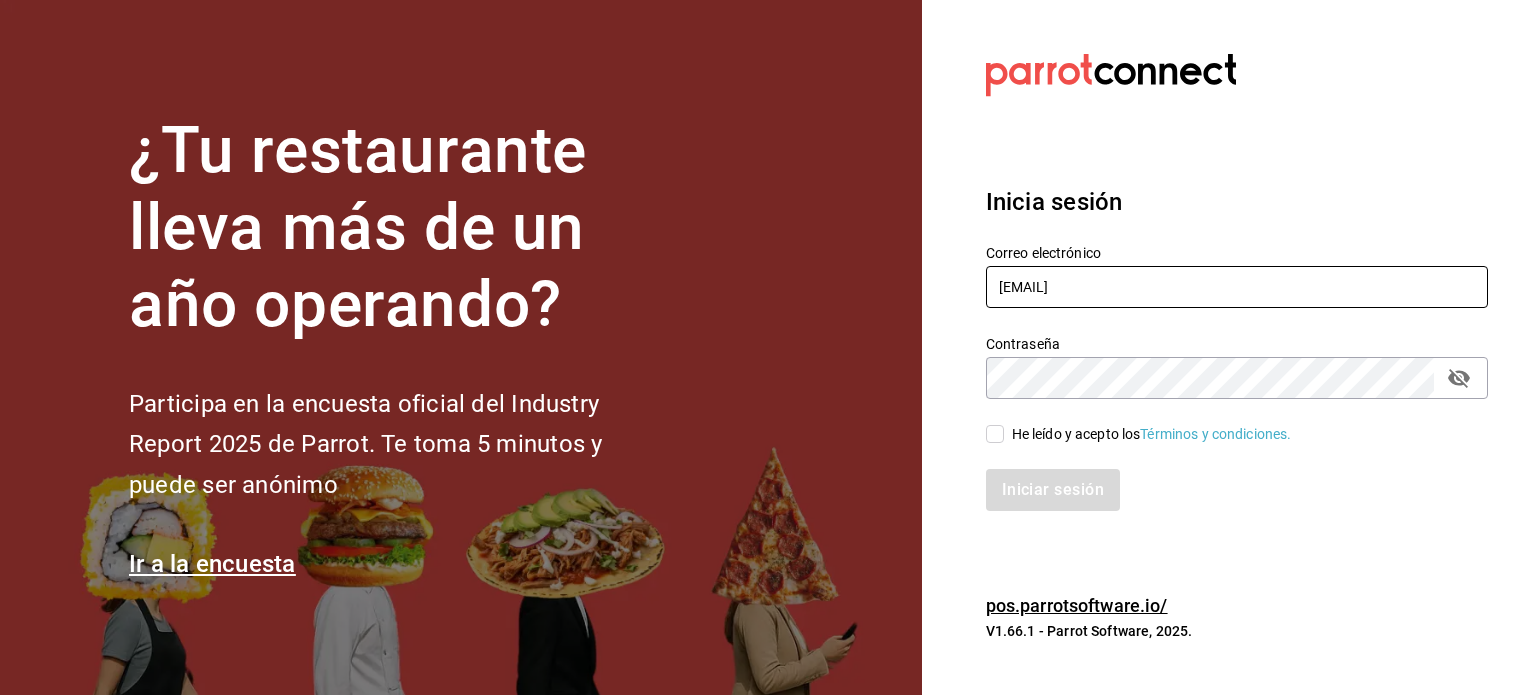 click on "[EMAIL]" at bounding box center [1237, 287] 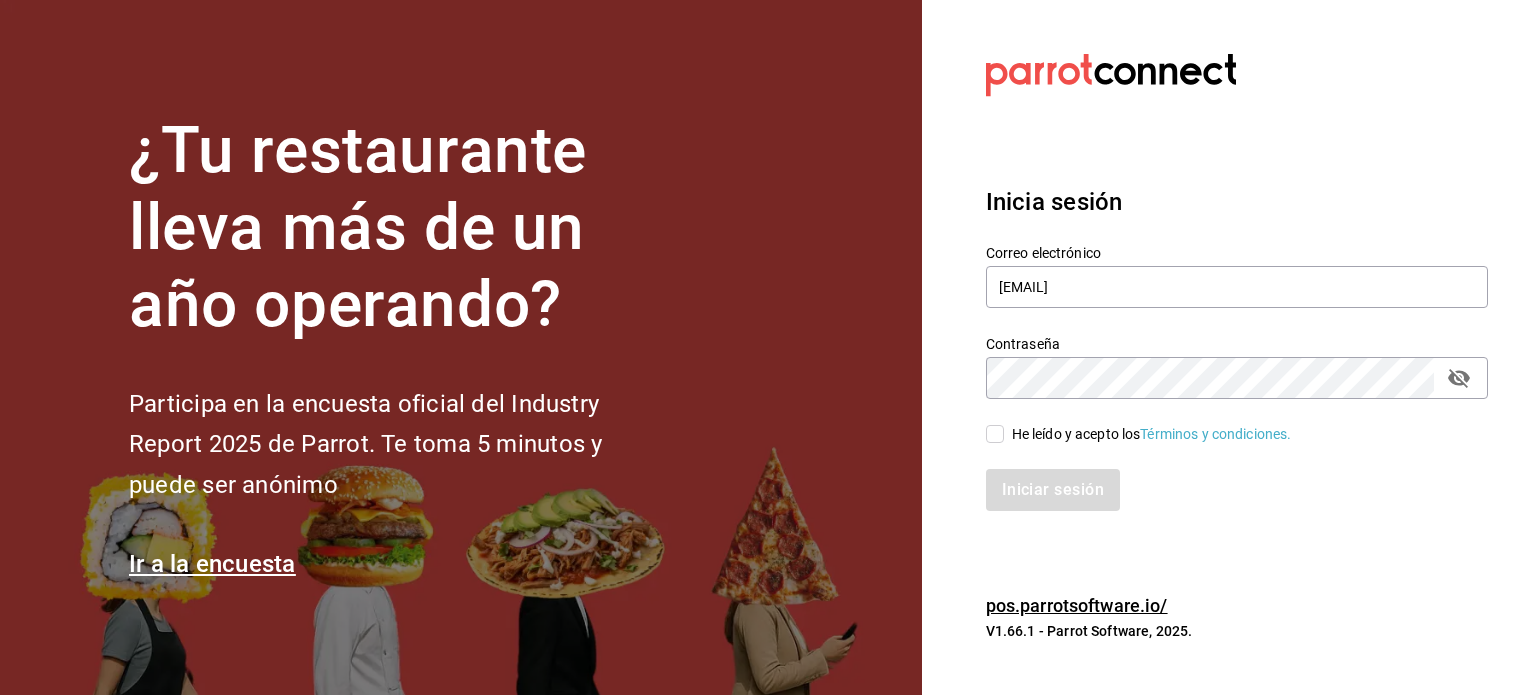 click on "He leído y acepto los  Términos y condiciones." at bounding box center [995, 434] 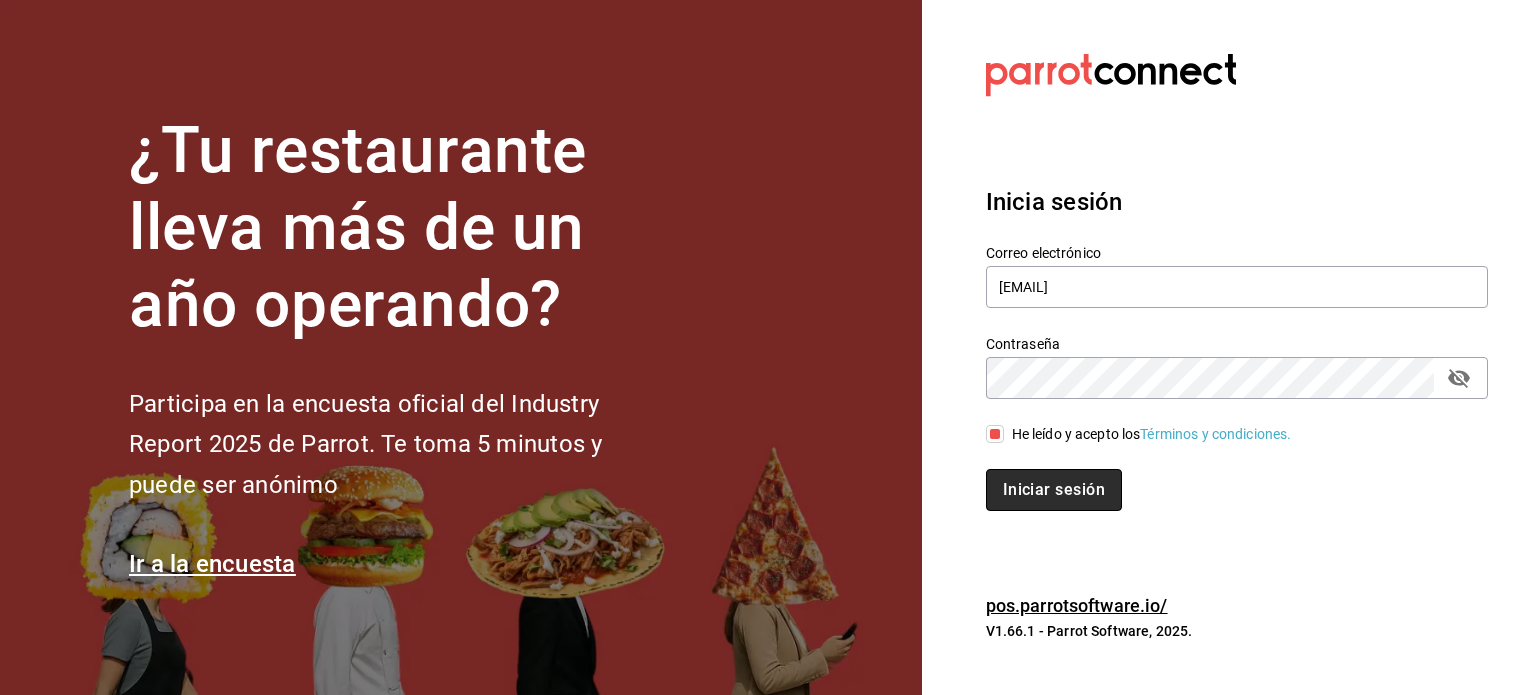 click on "Iniciar sesión" at bounding box center [1054, 490] 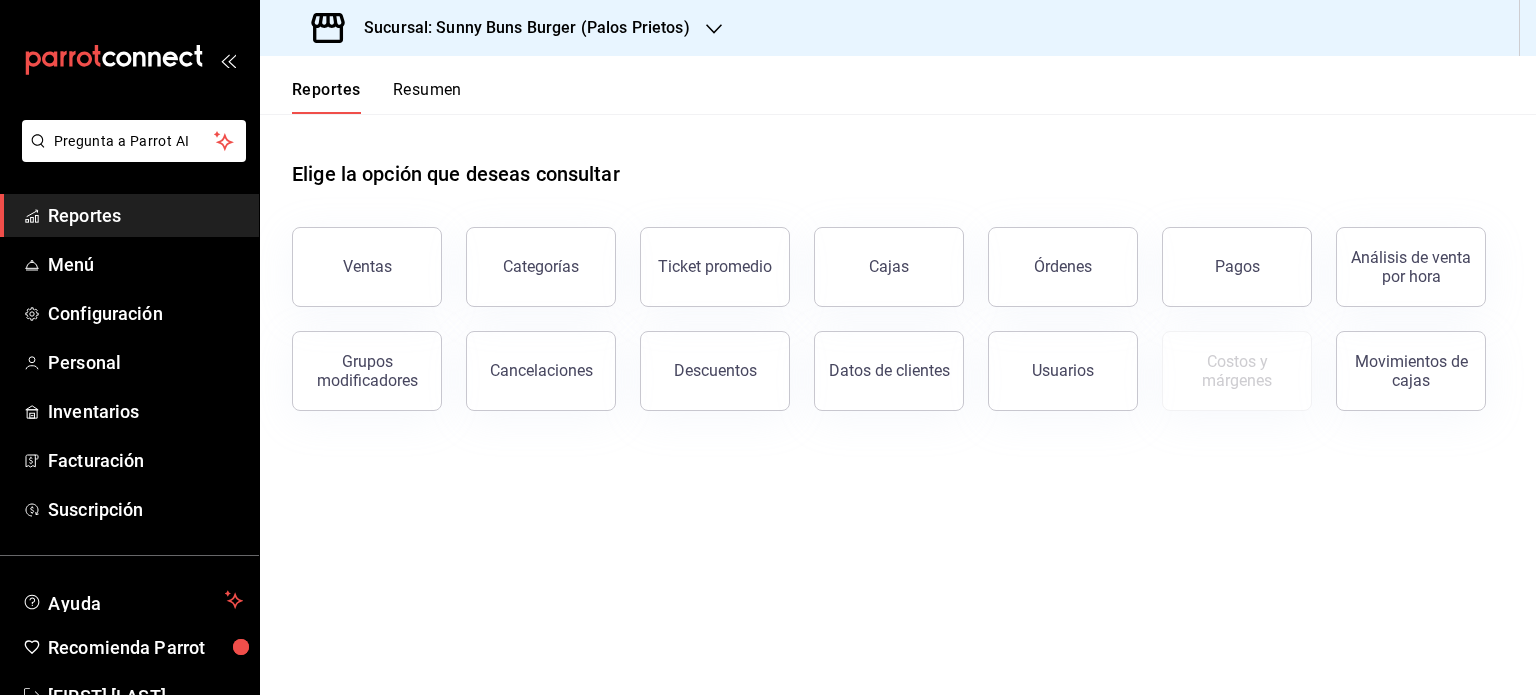 scroll, scrollTop: 0, scrollLeft: 0, axis: both 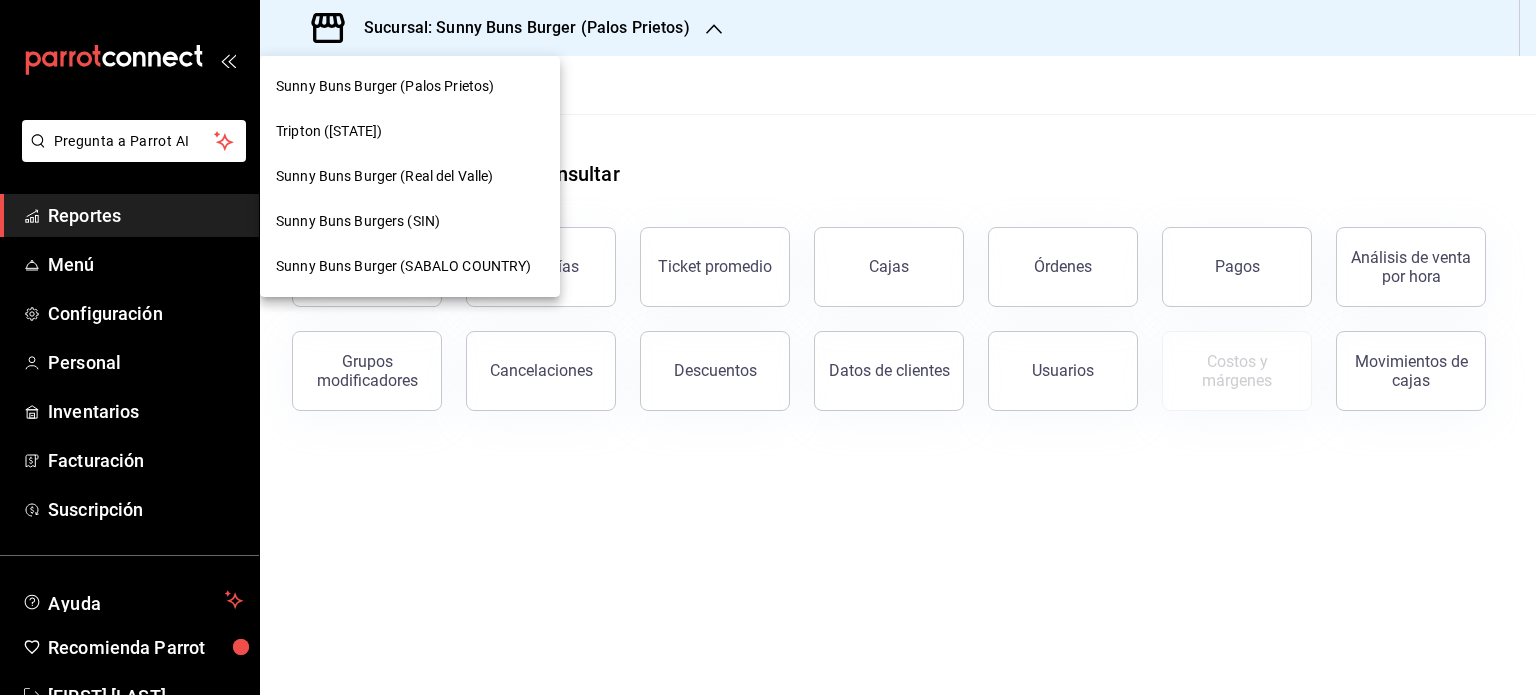 click on "Sunny Buns Burger (Real del Valle)" at bounding box center [384, 176] 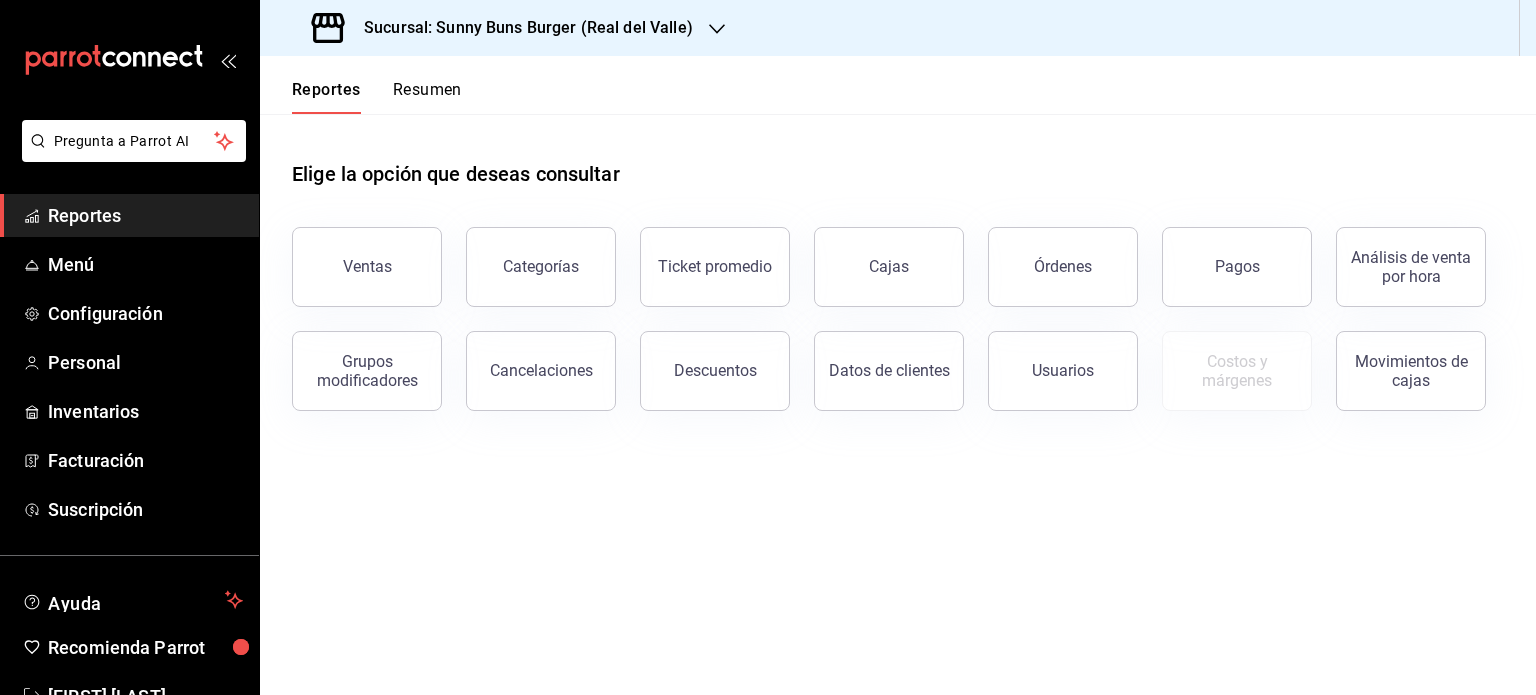 click on "Sucursal: Sunny Buns Burger (Real del Valle)" at bounding box center (504, 28) 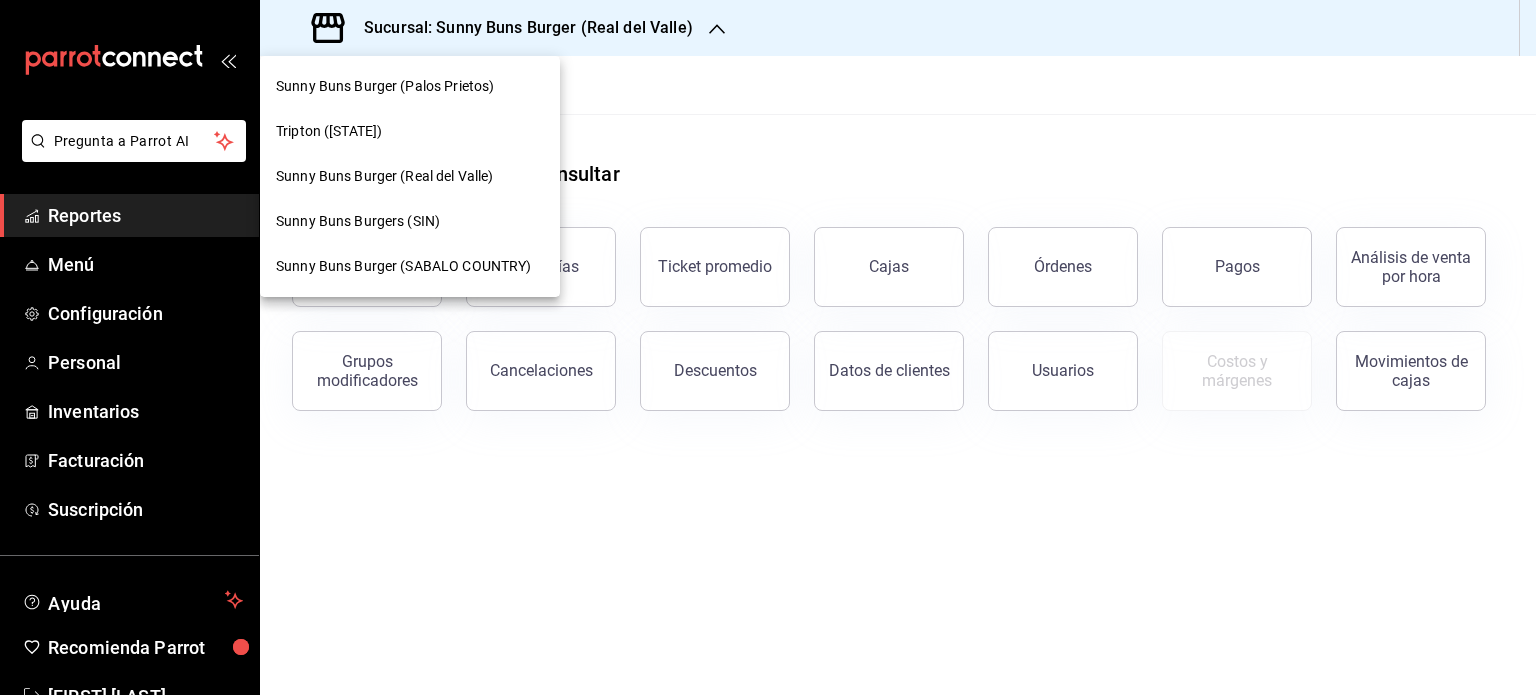 click at bounding box center [768, 347] 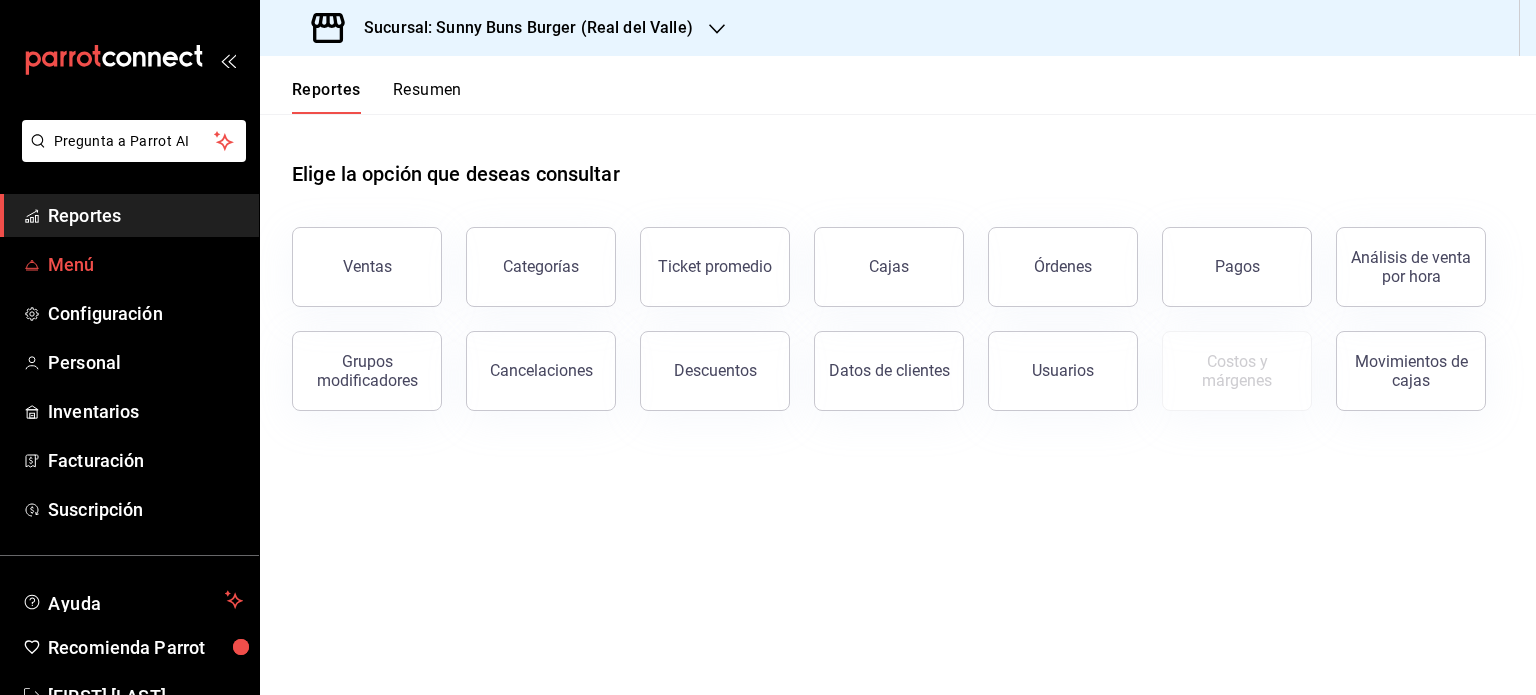 click on "Menú" at bounding box center [145, 264] 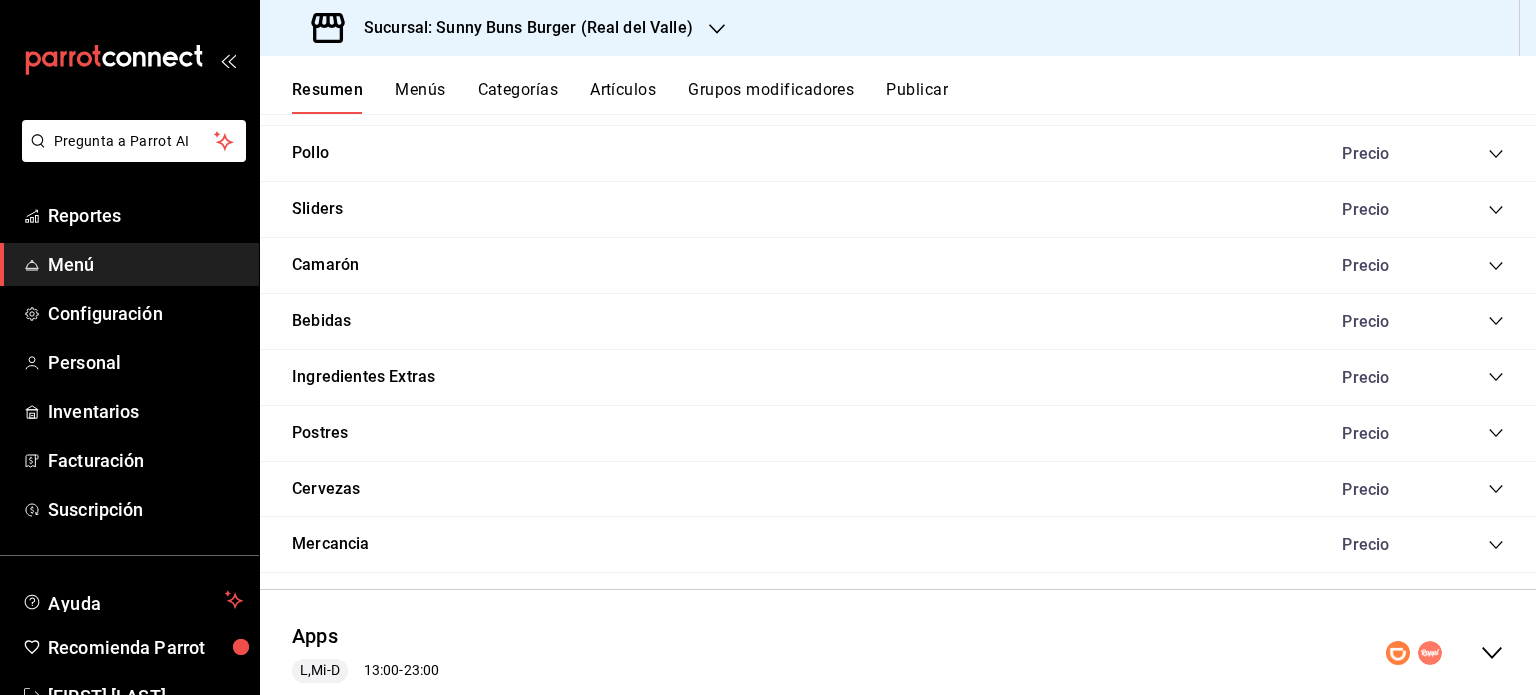 scroll, scrollTop: 2022, scrollLeft: 0, axis: vertical 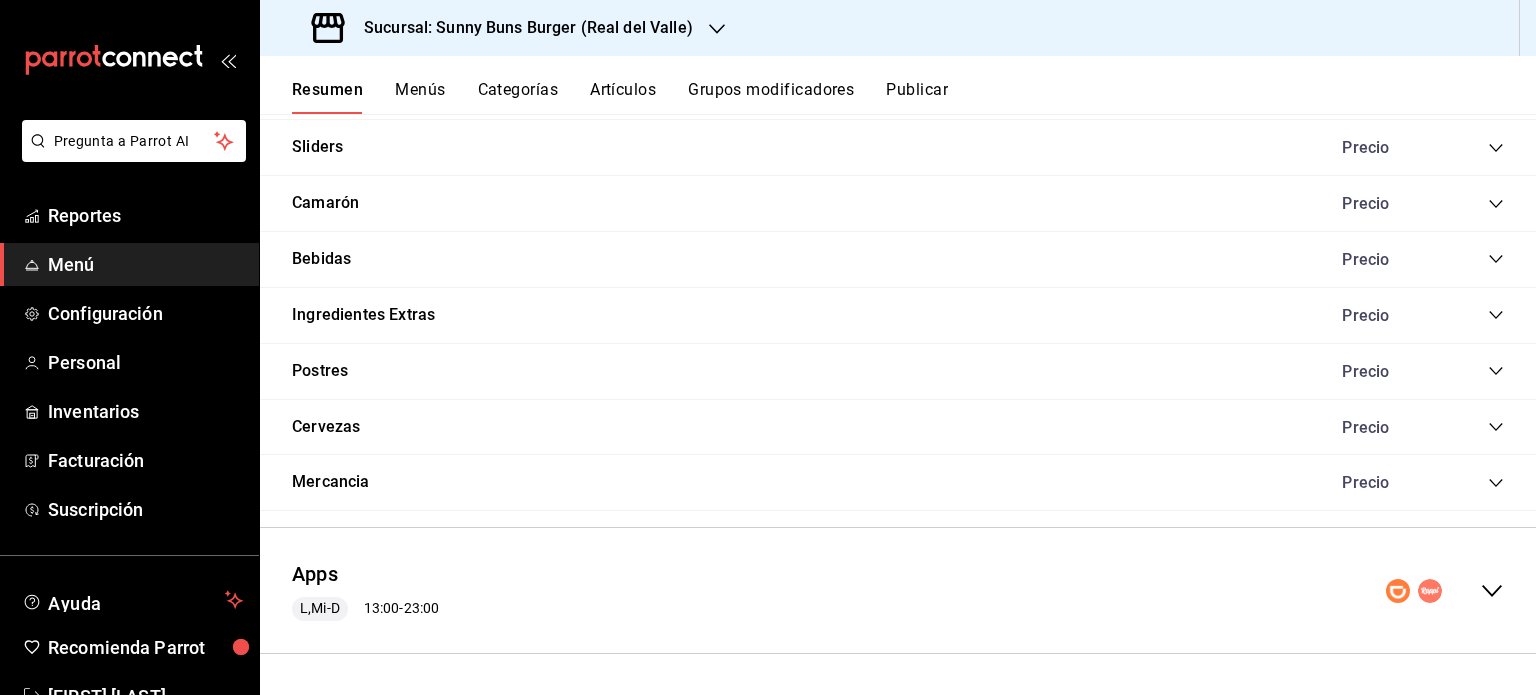 click 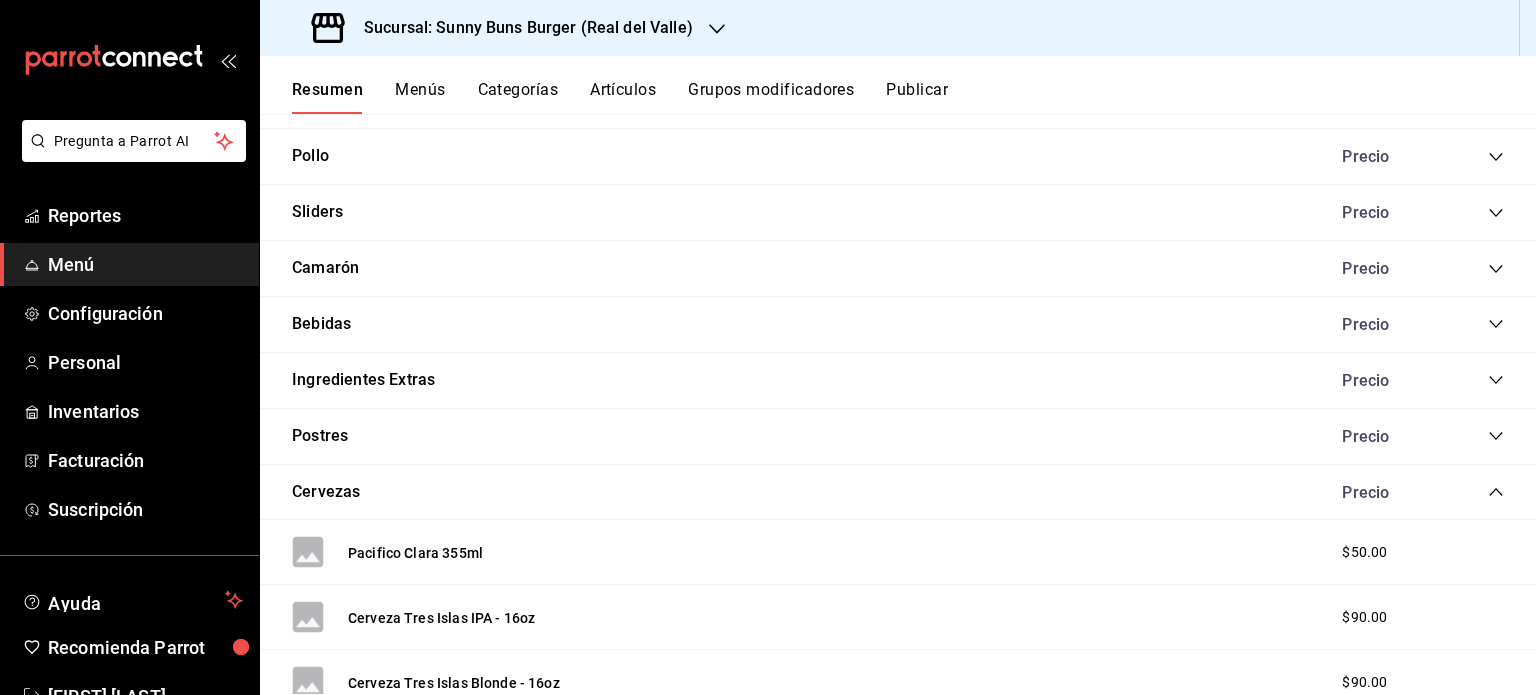 click on "Precio" at bounding box center [1413, 436] 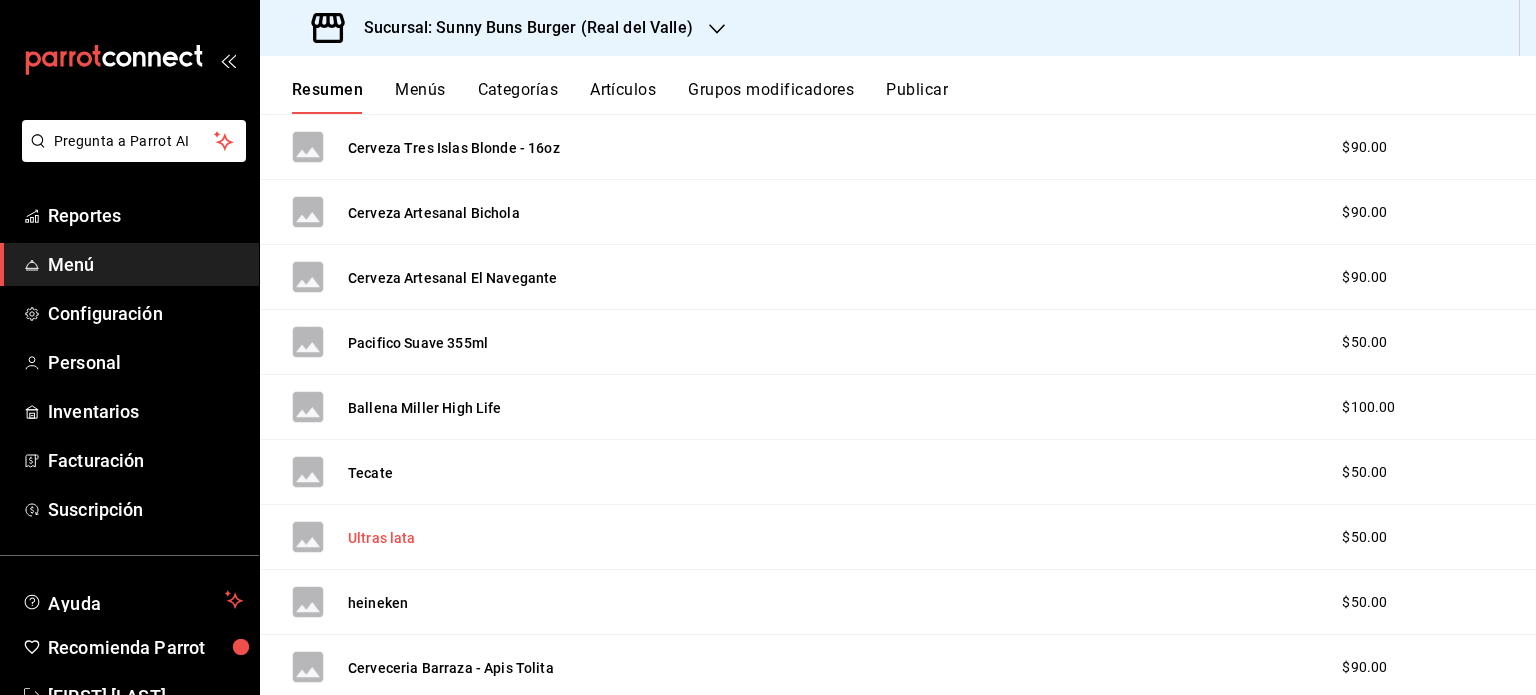 scroll, scrollTop: 2496, scrollLeft: 0, axis: vertical 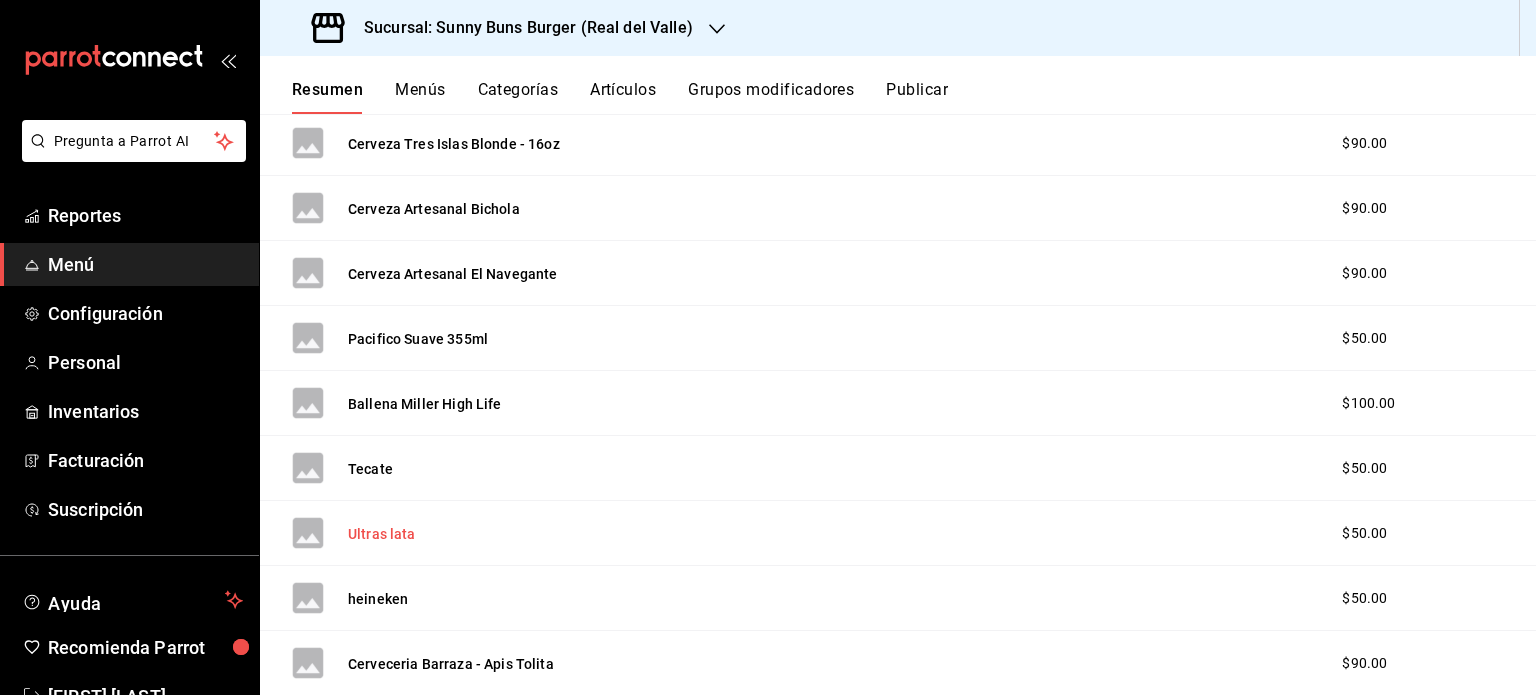 click on "Ultras lata" at bounding box center [382, 534] 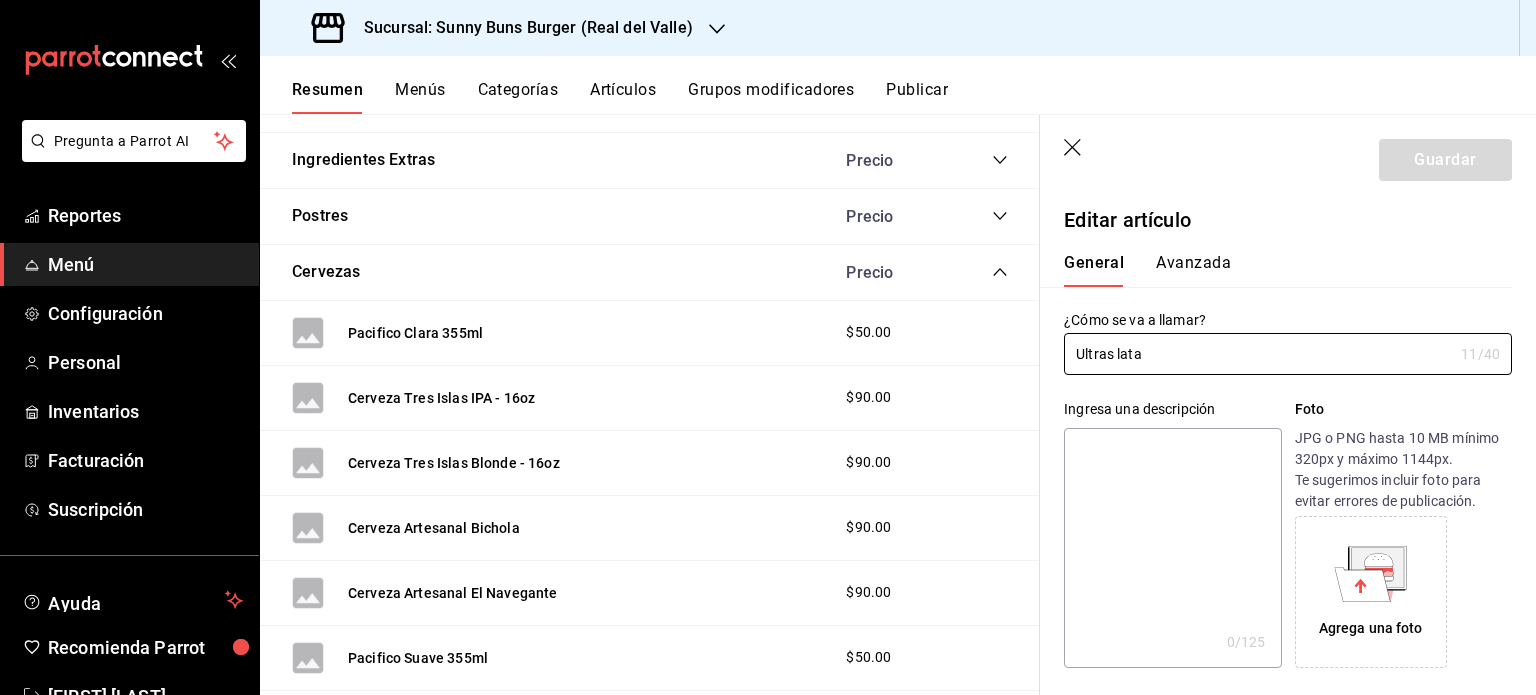type on "$50.00" 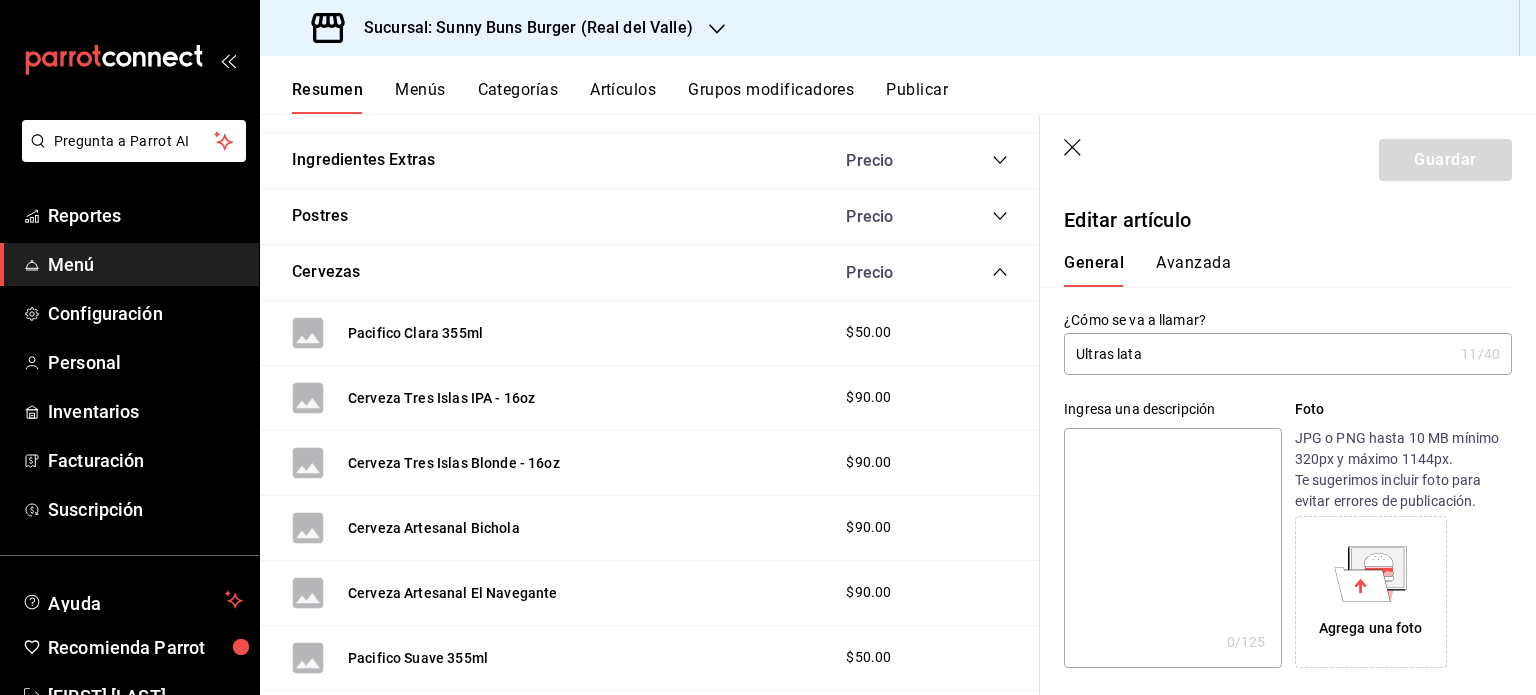 click on "Ultras lata" at bounding box center (1258, 354) 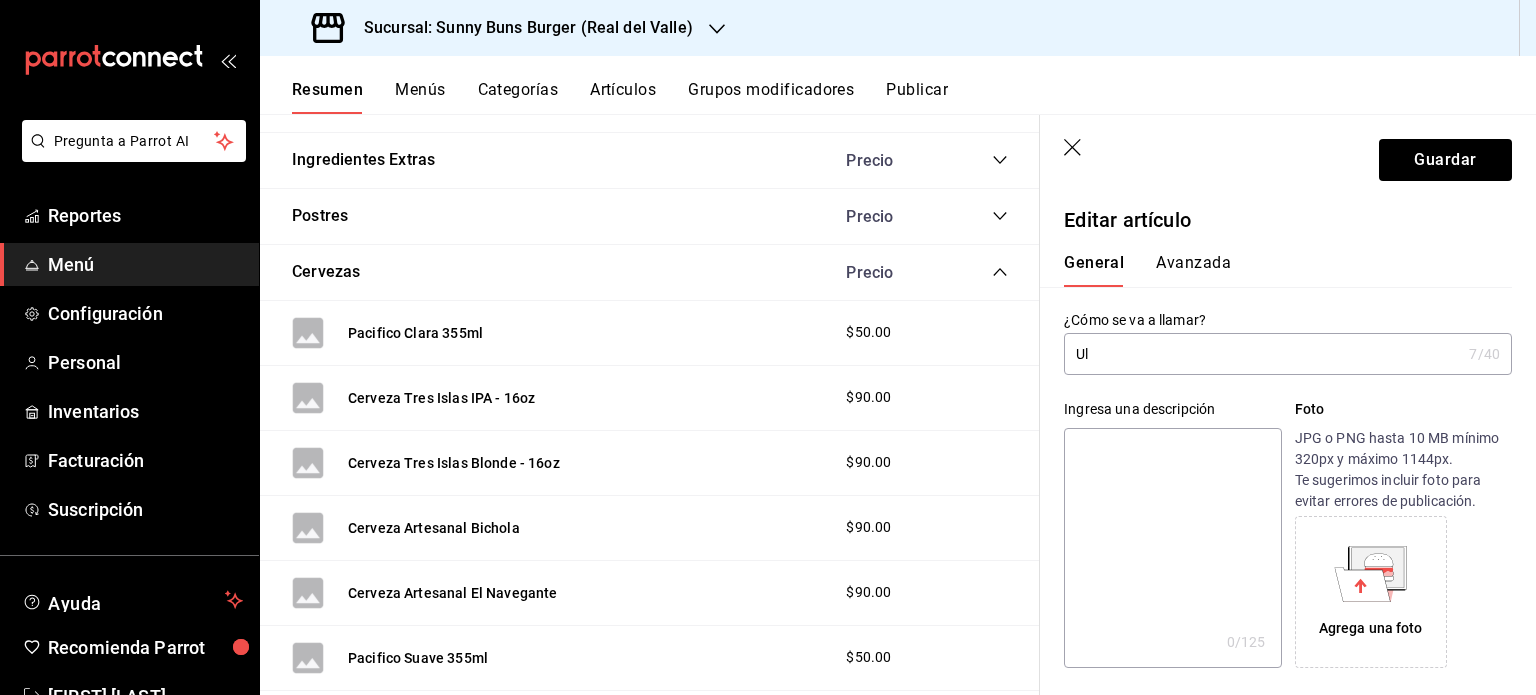 type on "U" 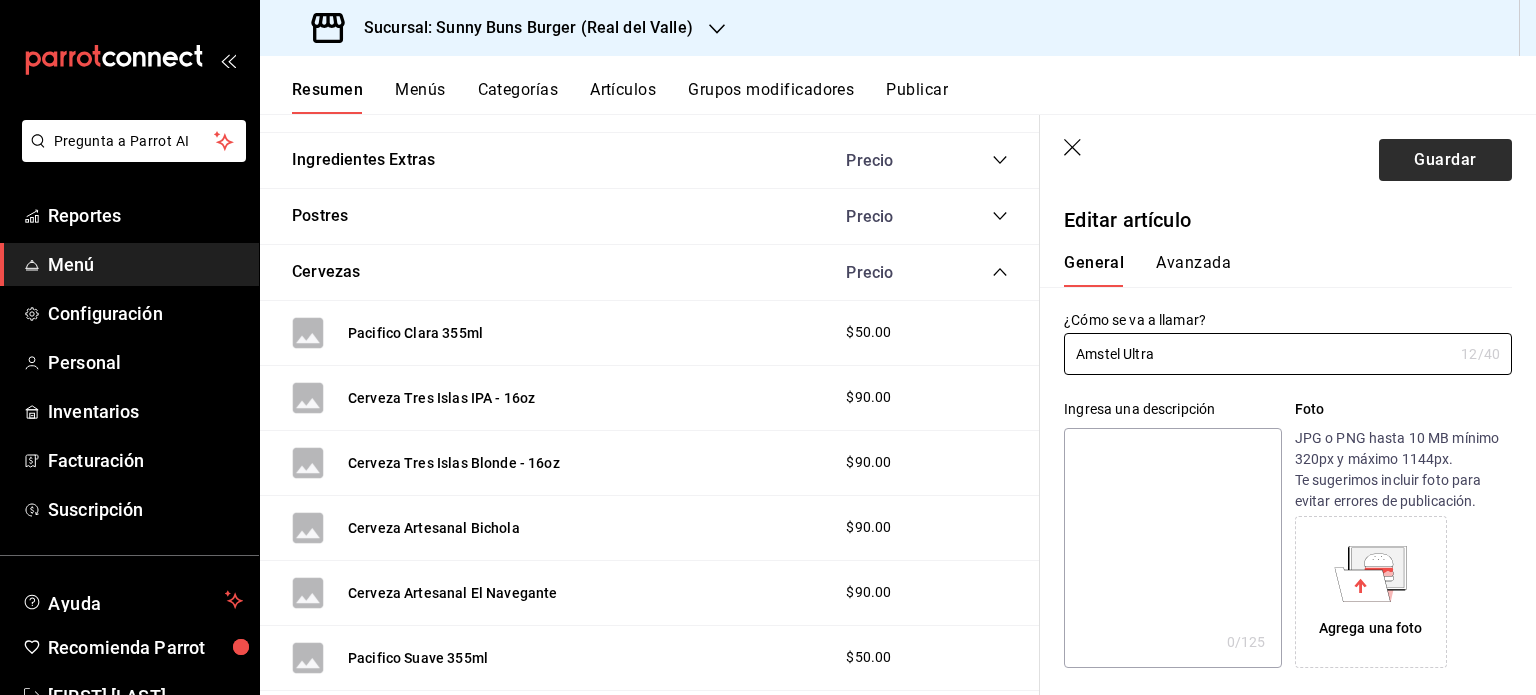type on "Amstel Ultra" 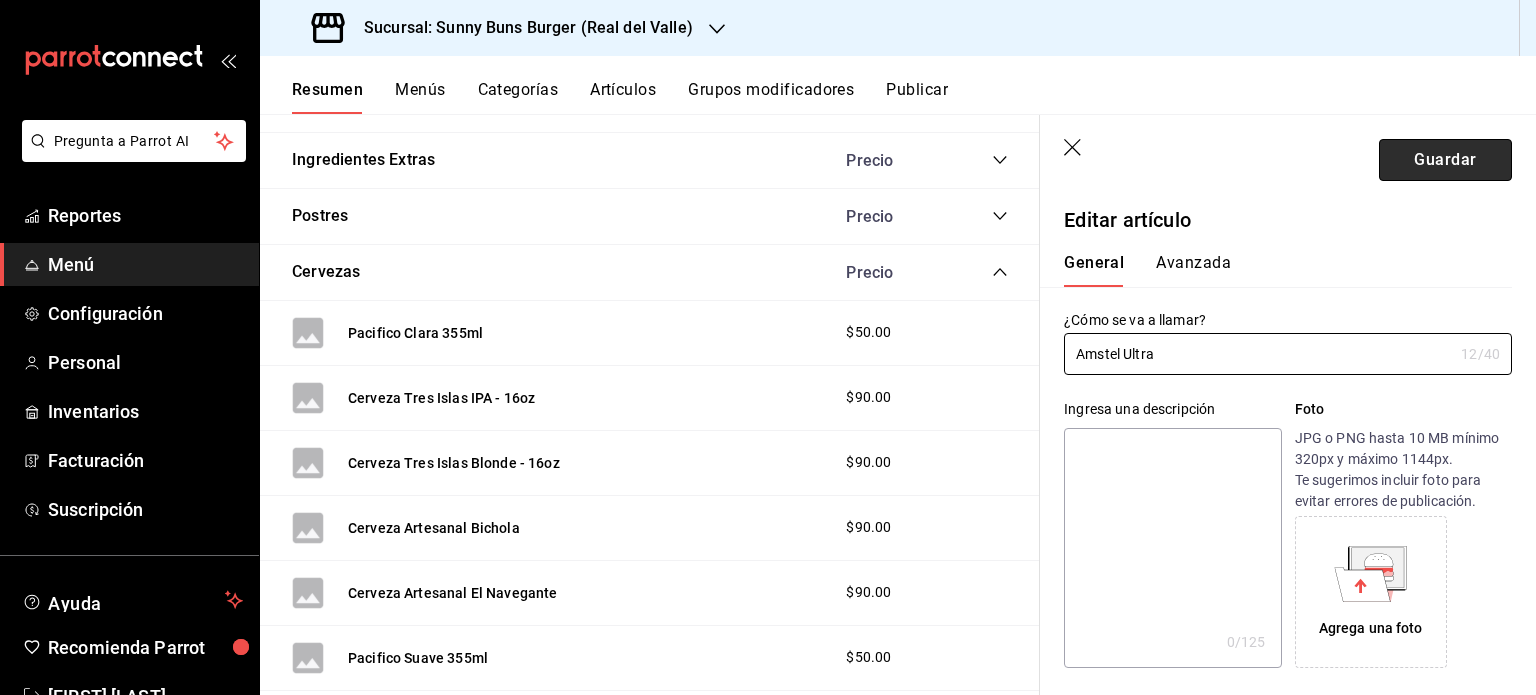 click on "Guardar" at bounding box center (1445, 160) 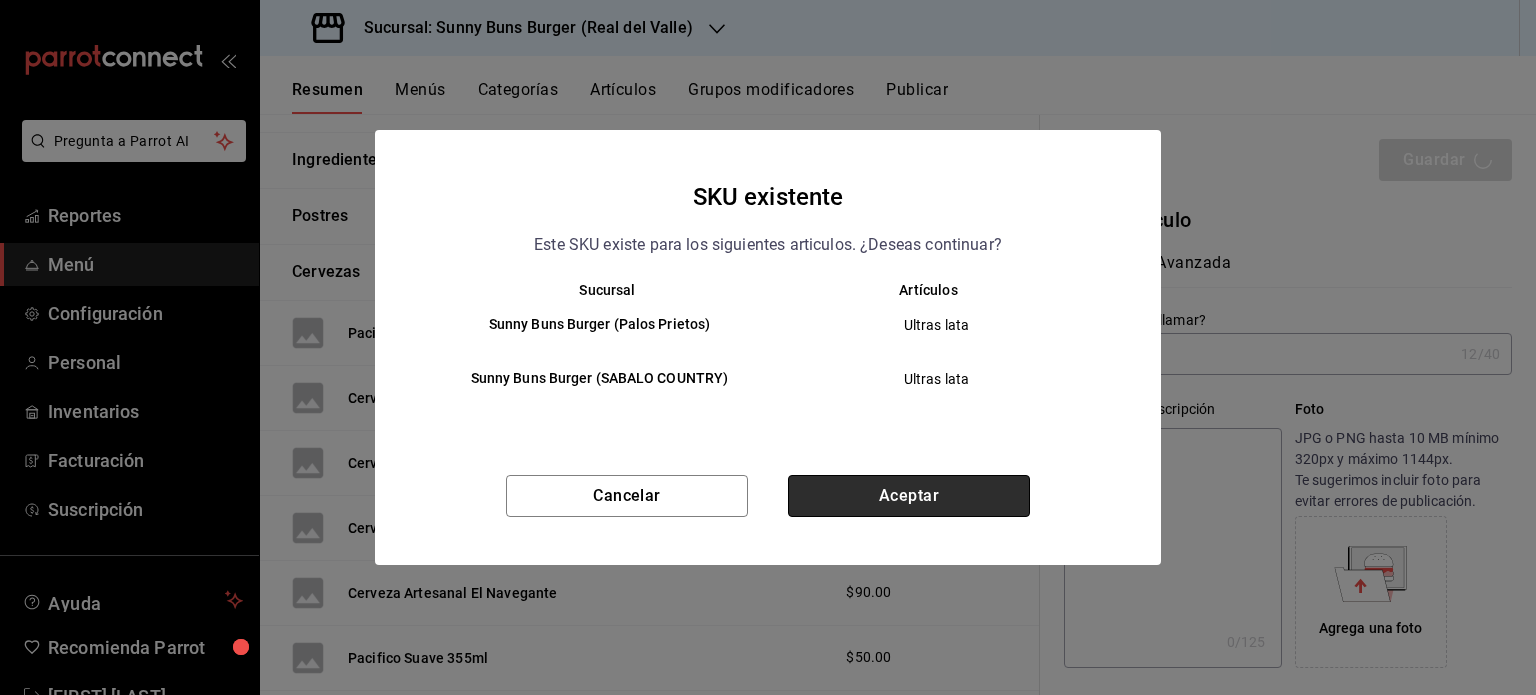 click on "Aceptar" at bounding box center [909, 496] 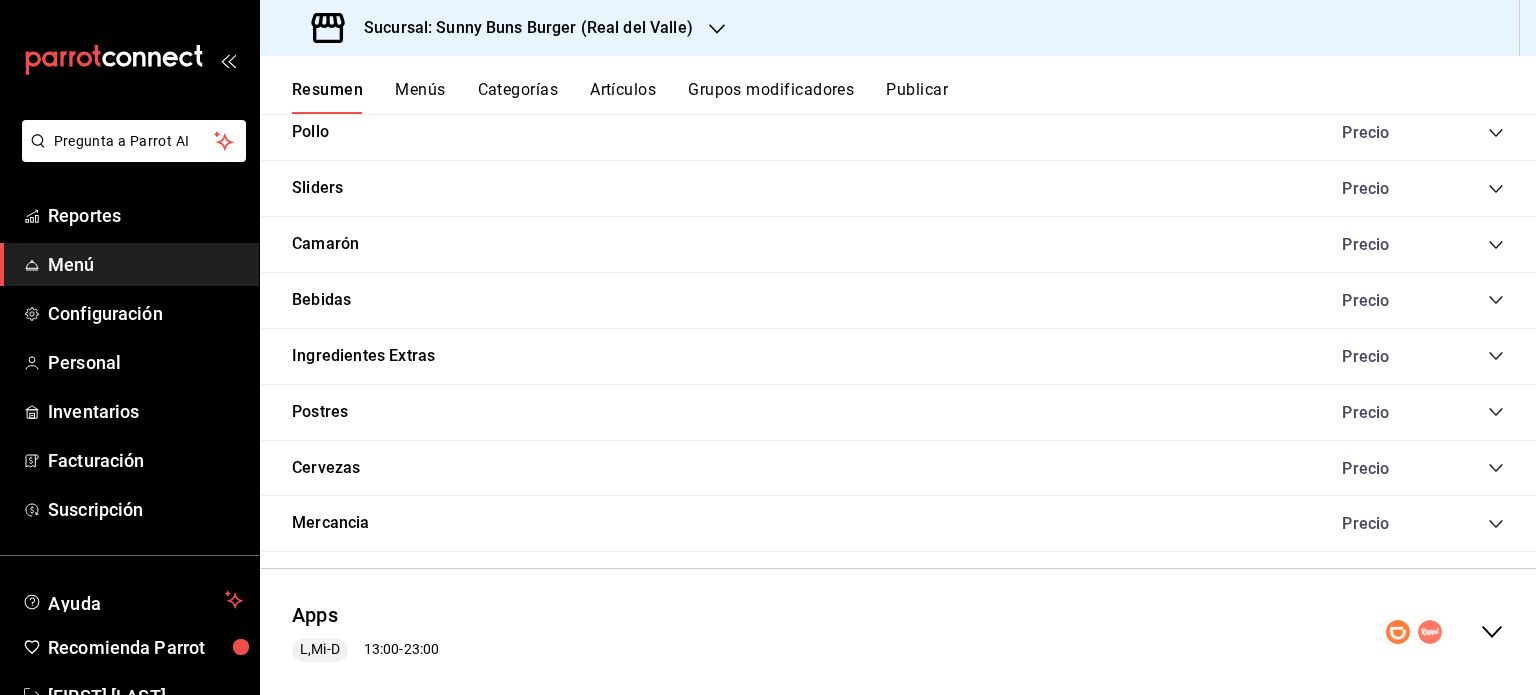 scroll, scrollTop: 1979, scrollLeft: 0, axis: vertical 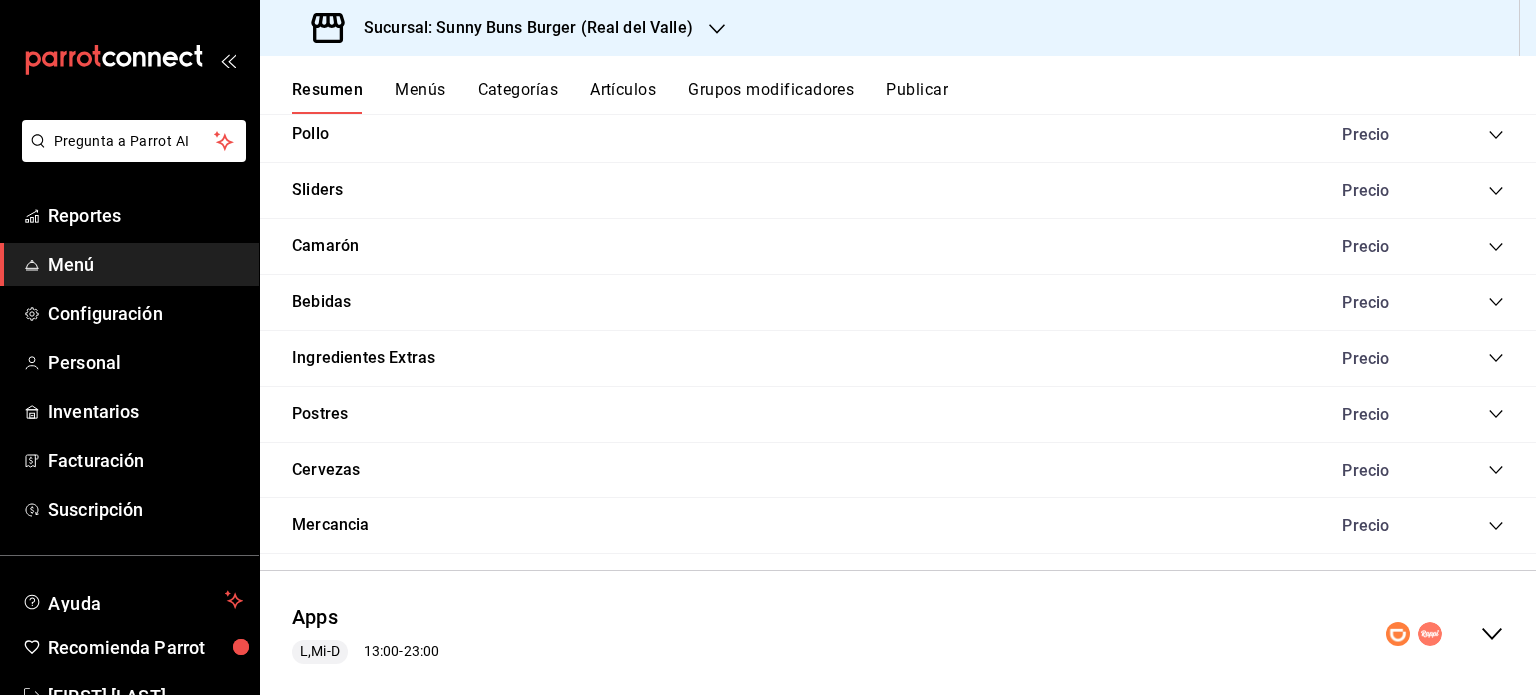 click on "Precio" at bounding box center [1386, 470] 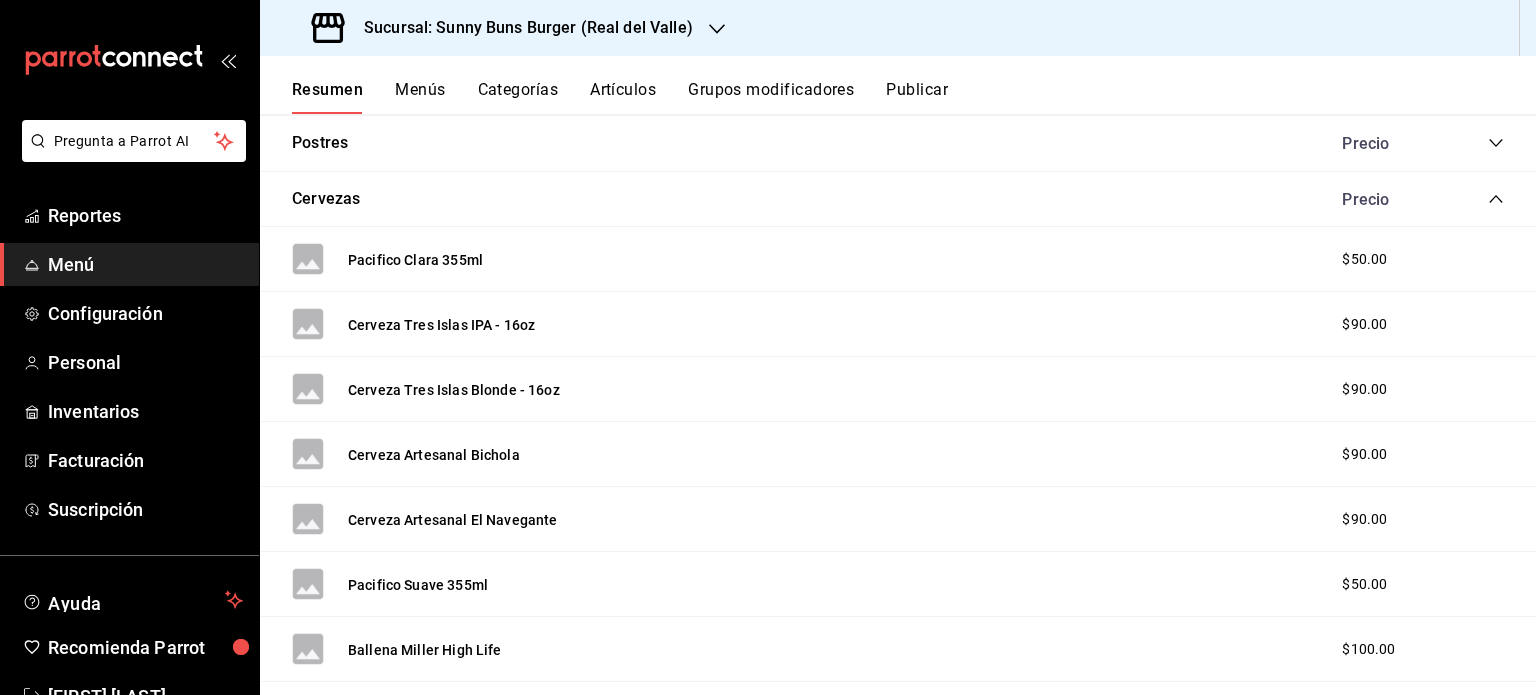 scroll, scrollTop: 2326, scrollLeft: 0, axis: vertical 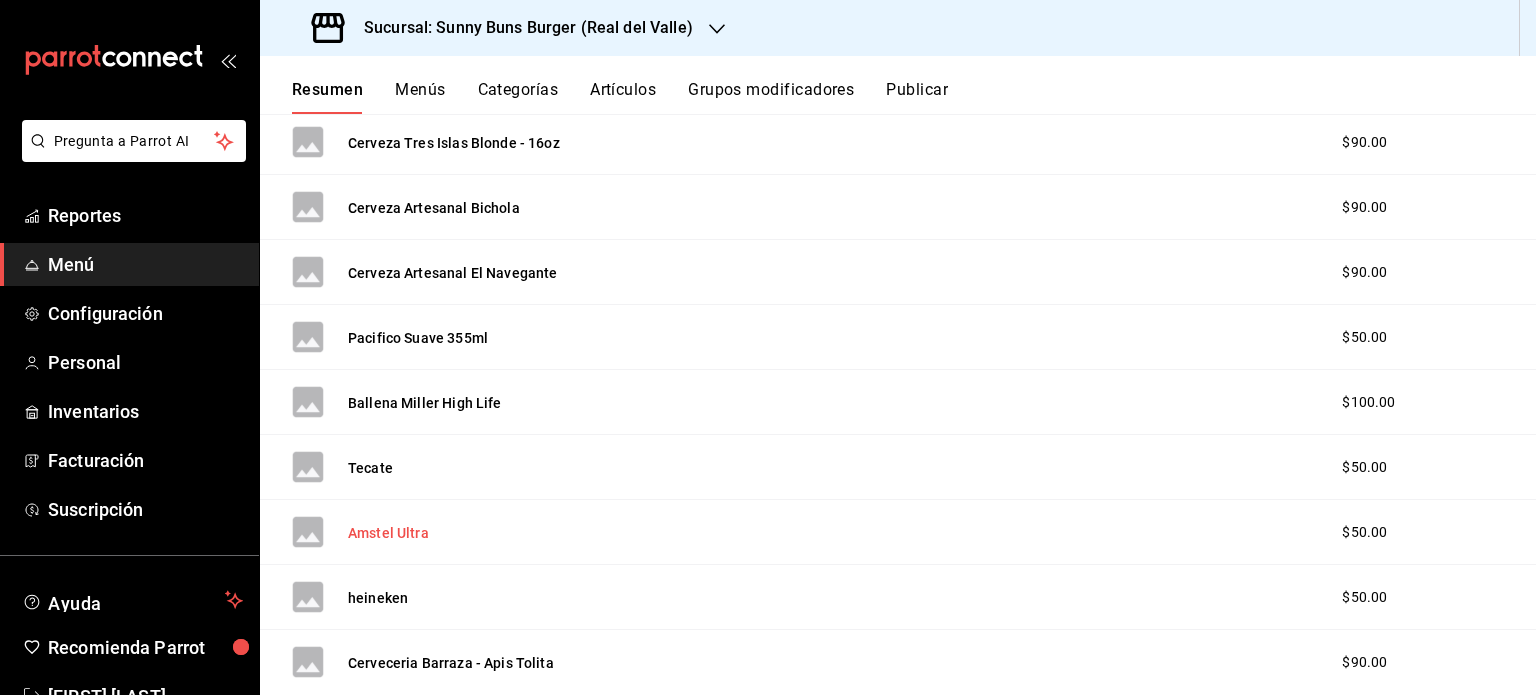 click on "Amstel Ultra" at bounding box center [388, 533] 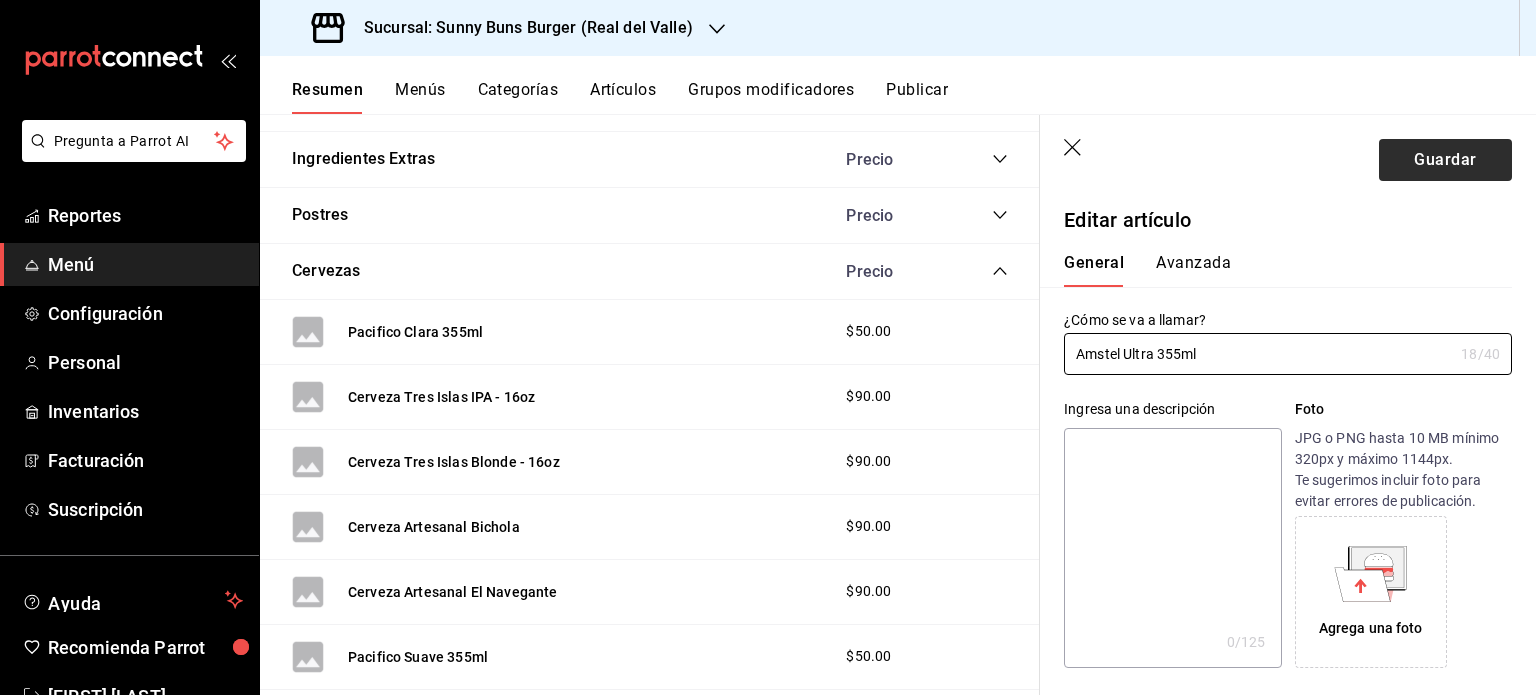type on "Amstel Ultra 355ml" 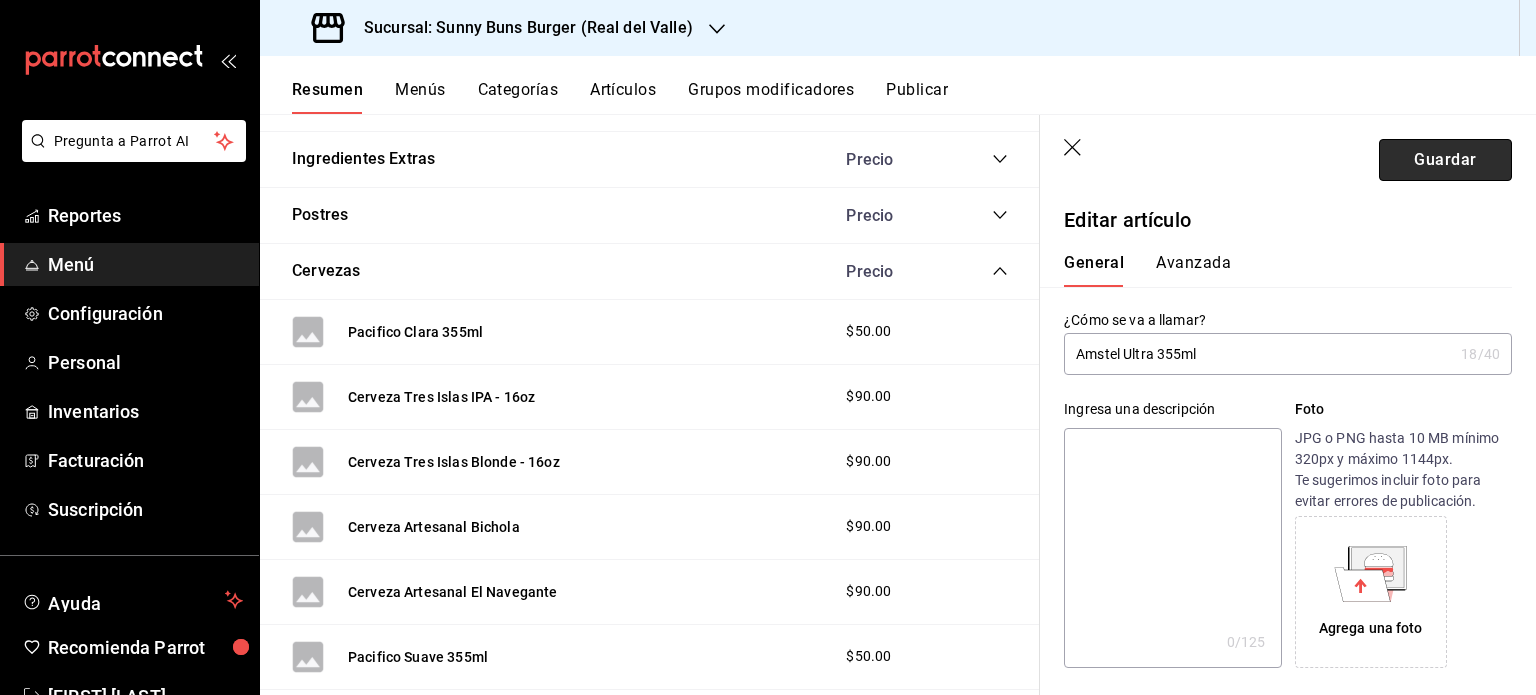 click on "Guardar" at bounding box center (1445, 160) 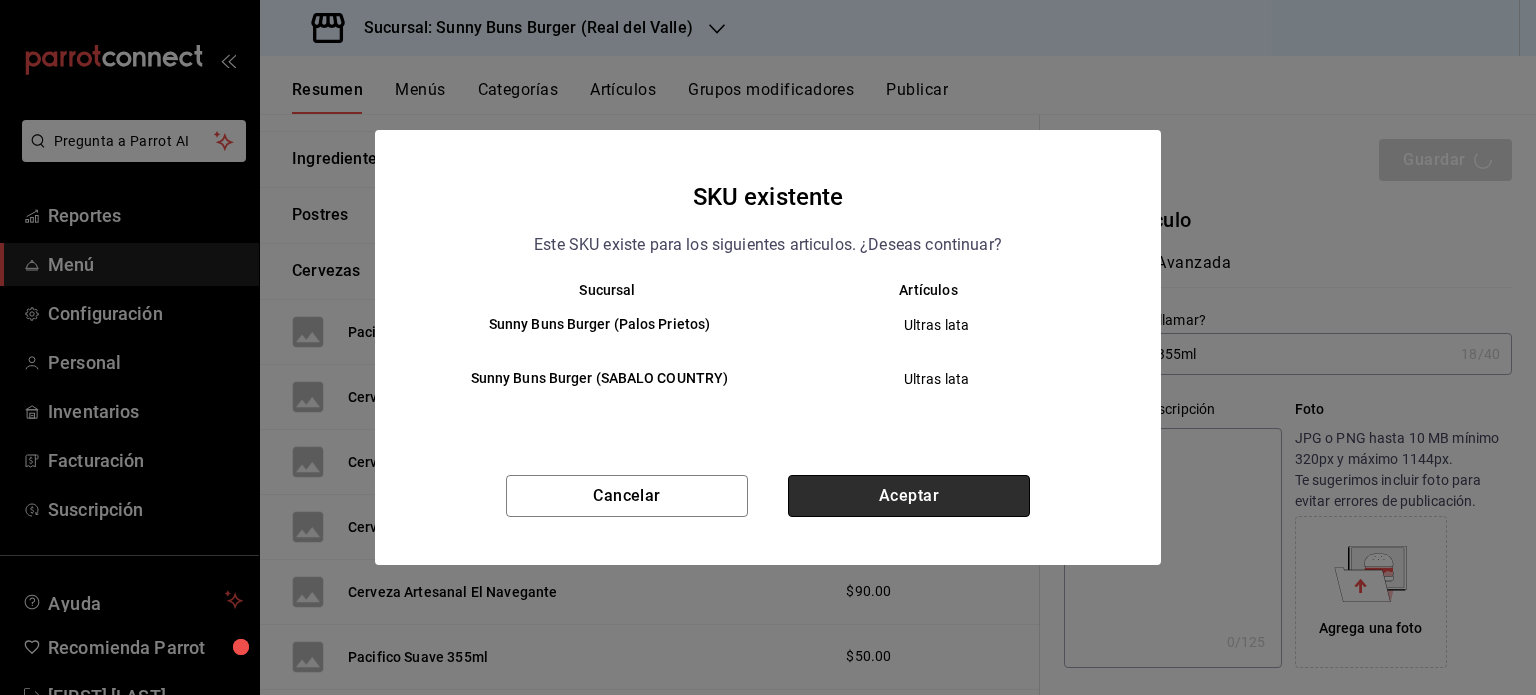 click on "Aceptar" at bounding box center [909, 496] 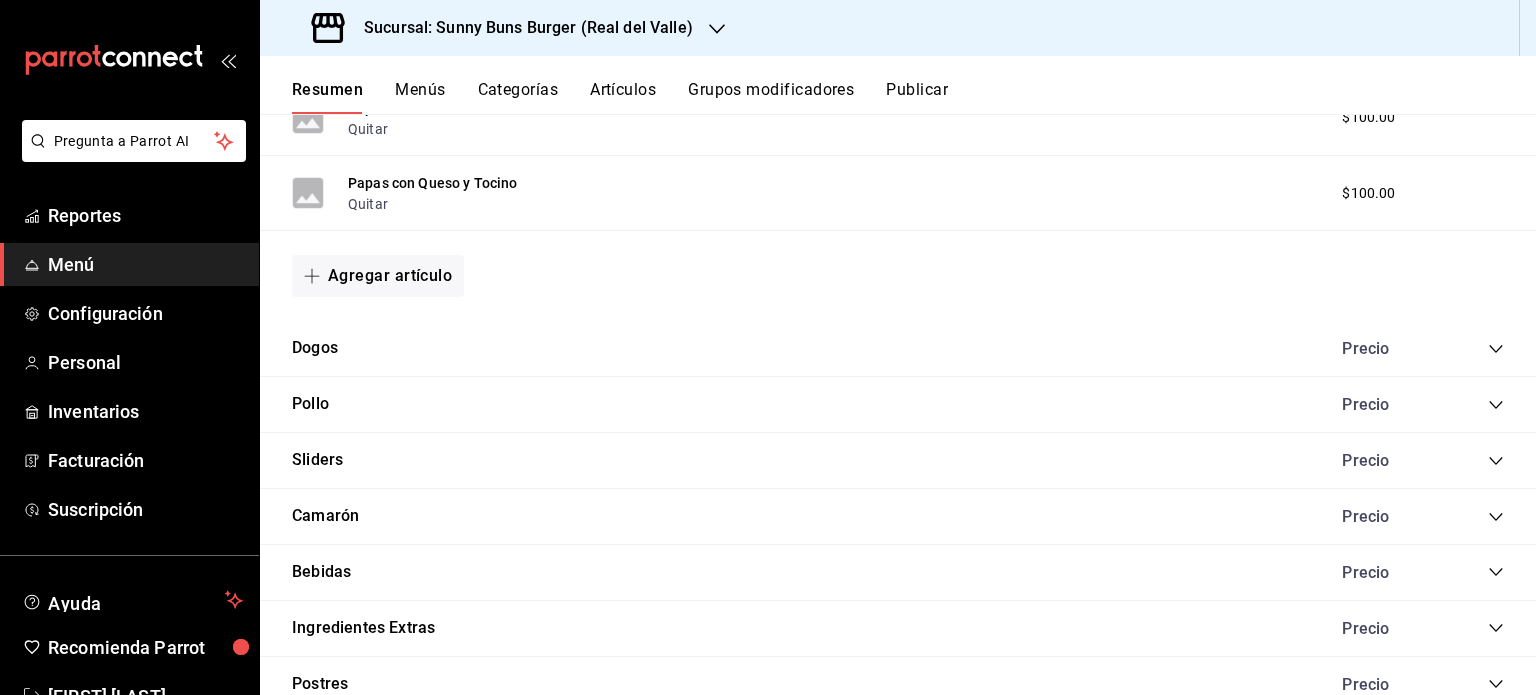 scroll, scrollTop: 2022, scrollLeft: 0, axis: vertical 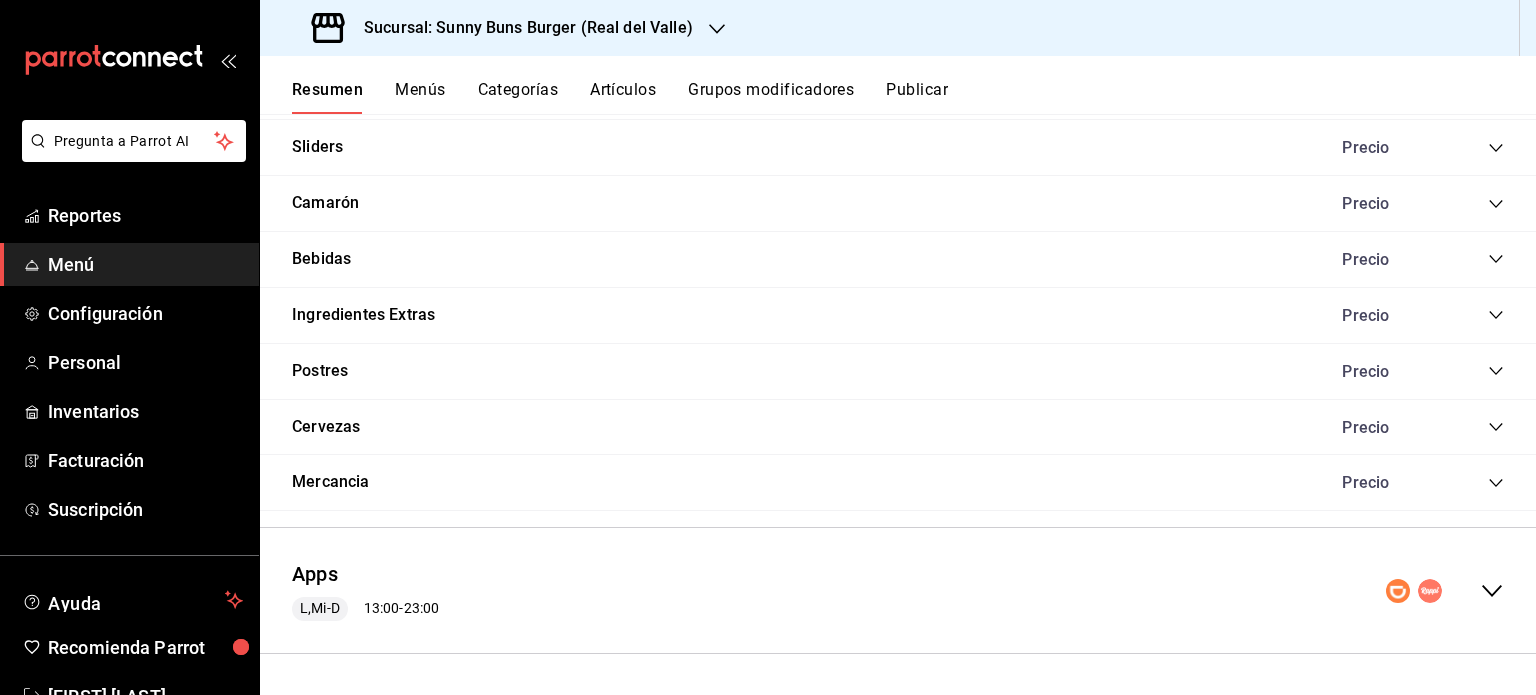 click on "Cervezas Precio" at bounding box center [898, 428] 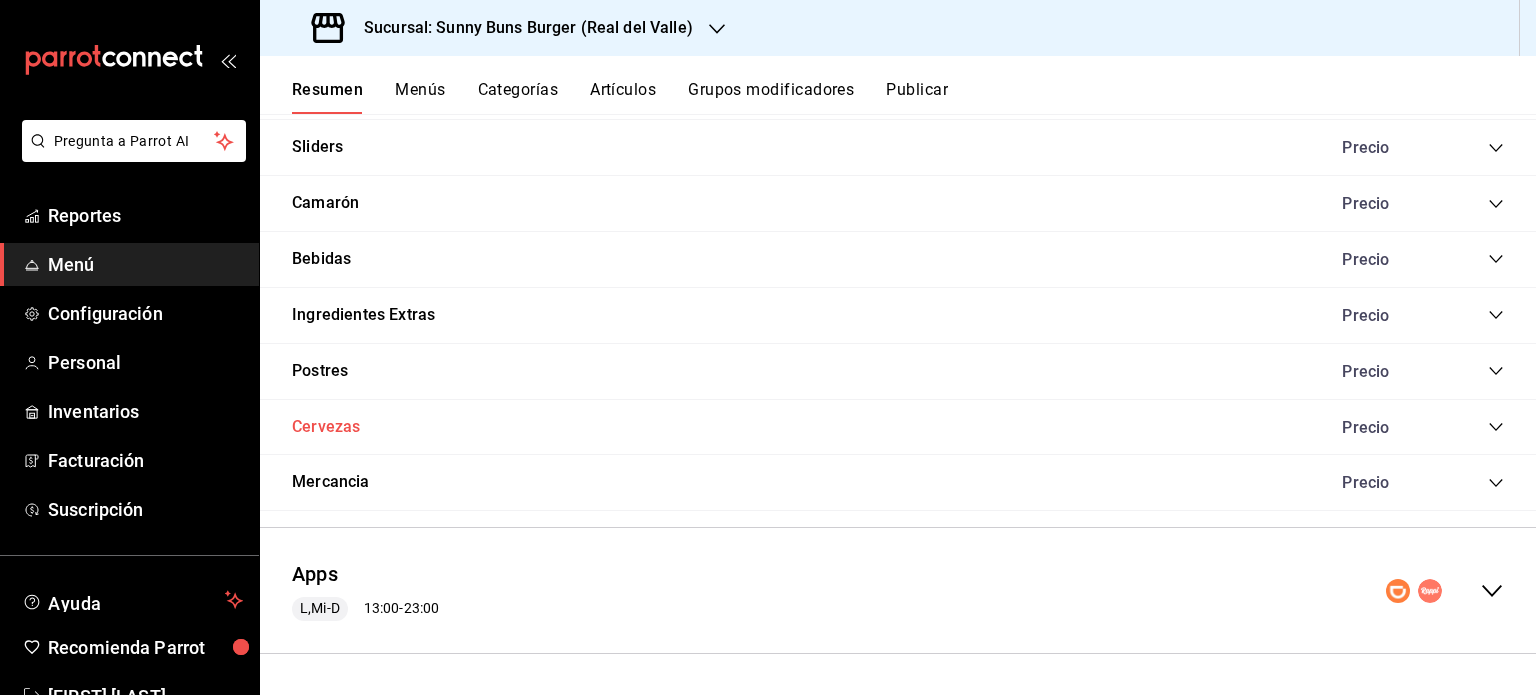 click on "Cervezas" at bounding box center [326, 427] 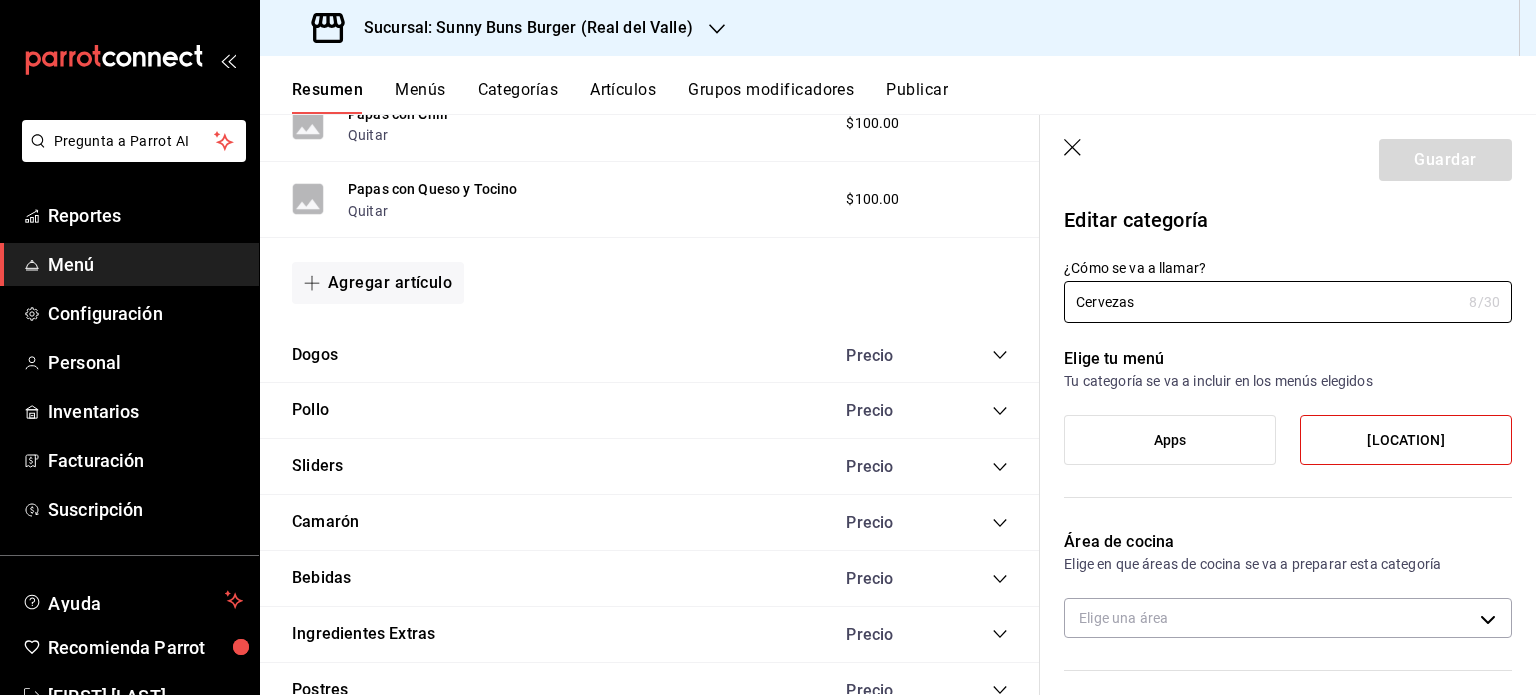 type on "af108c26-d4c3-4363-a5de-68e08d505a69" 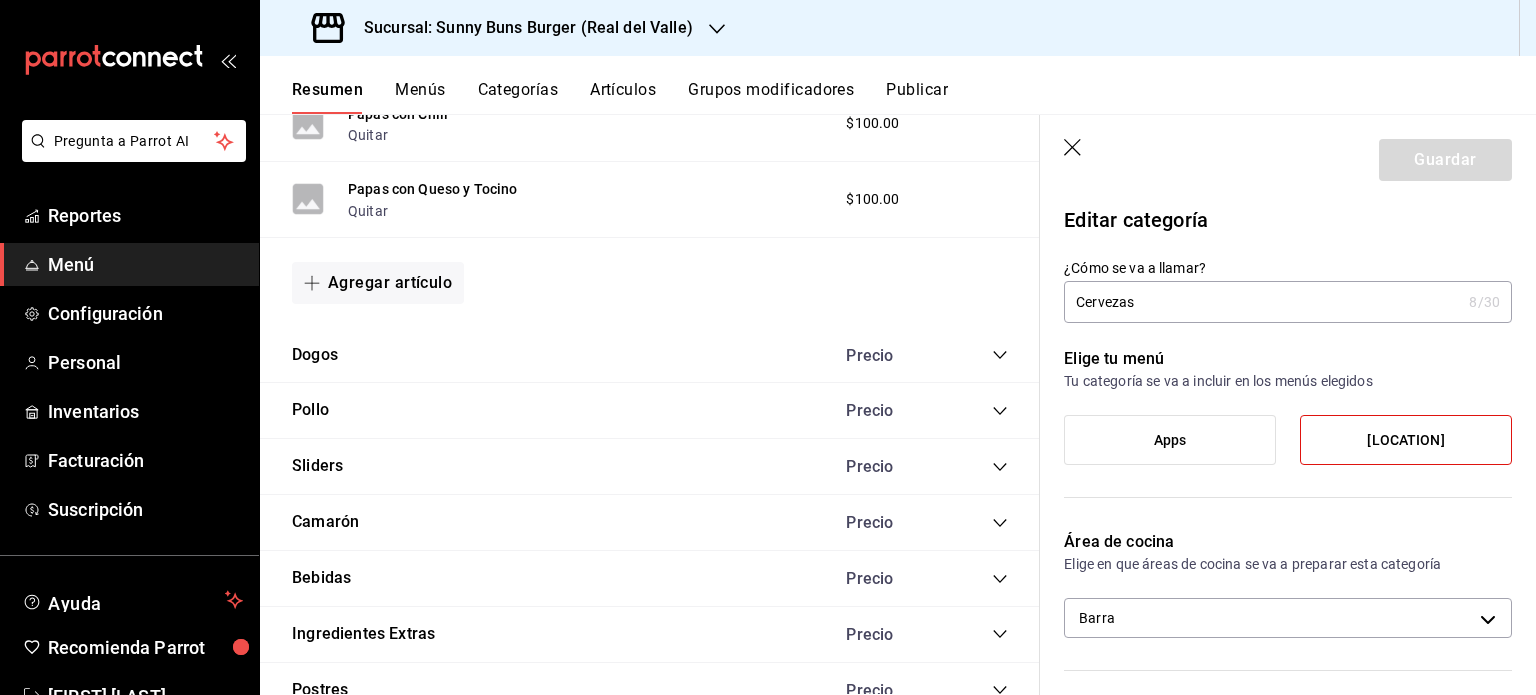 click 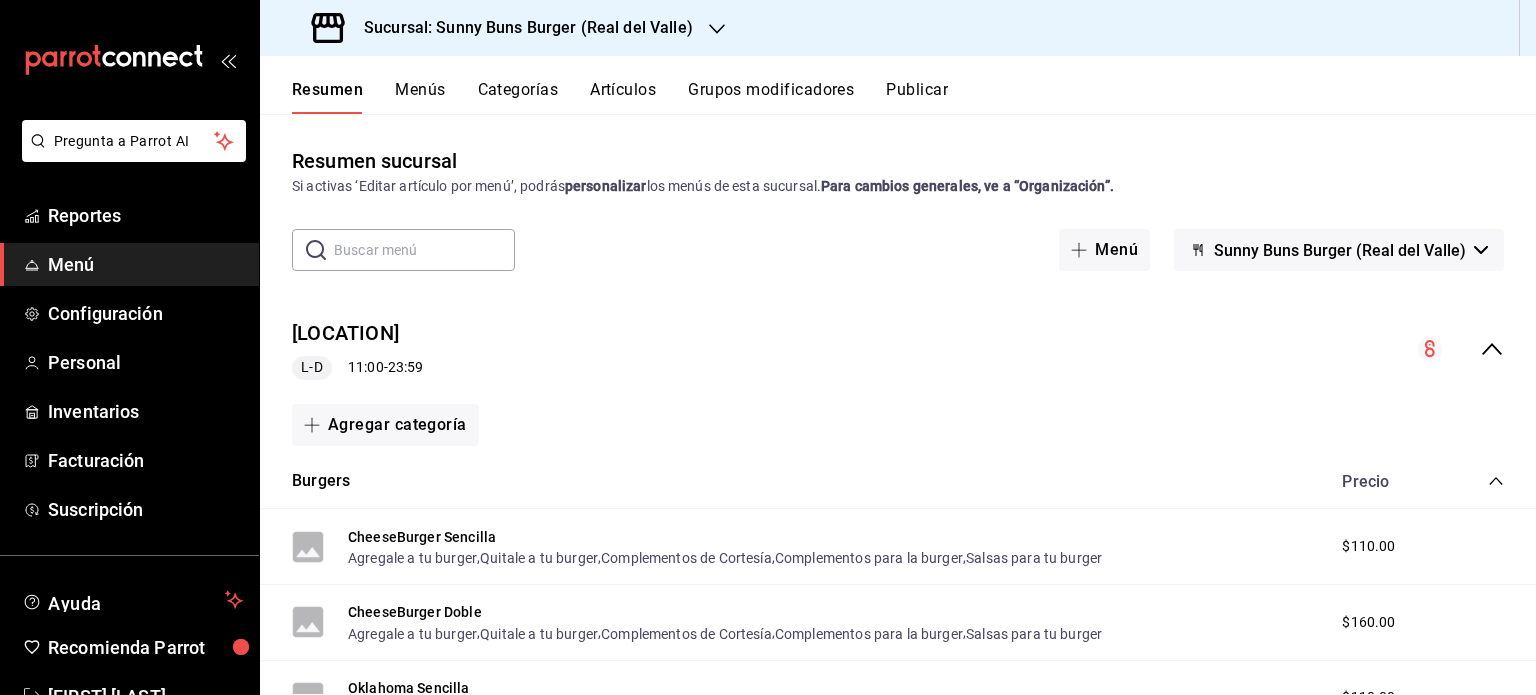 scroll, scrollTop: 20, scrollLeft: 0, axis: vertical 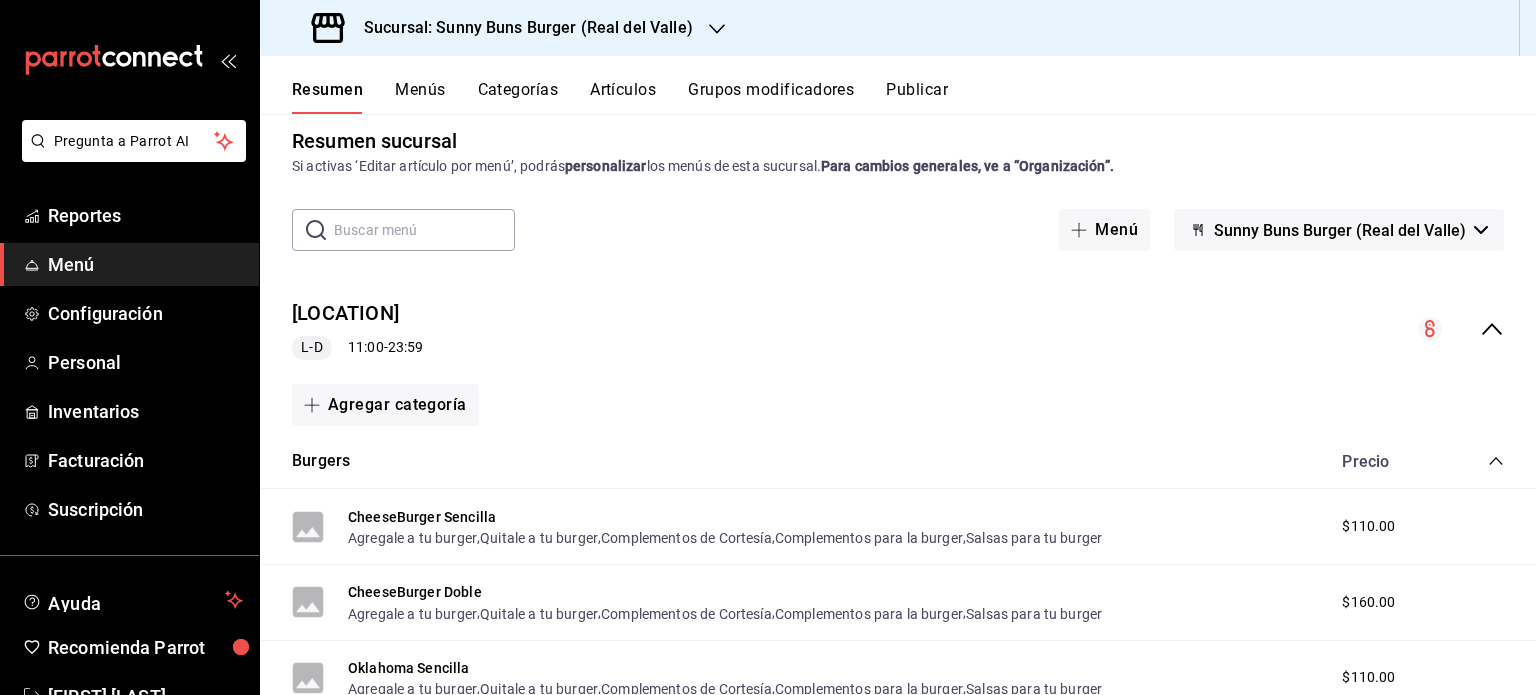 click 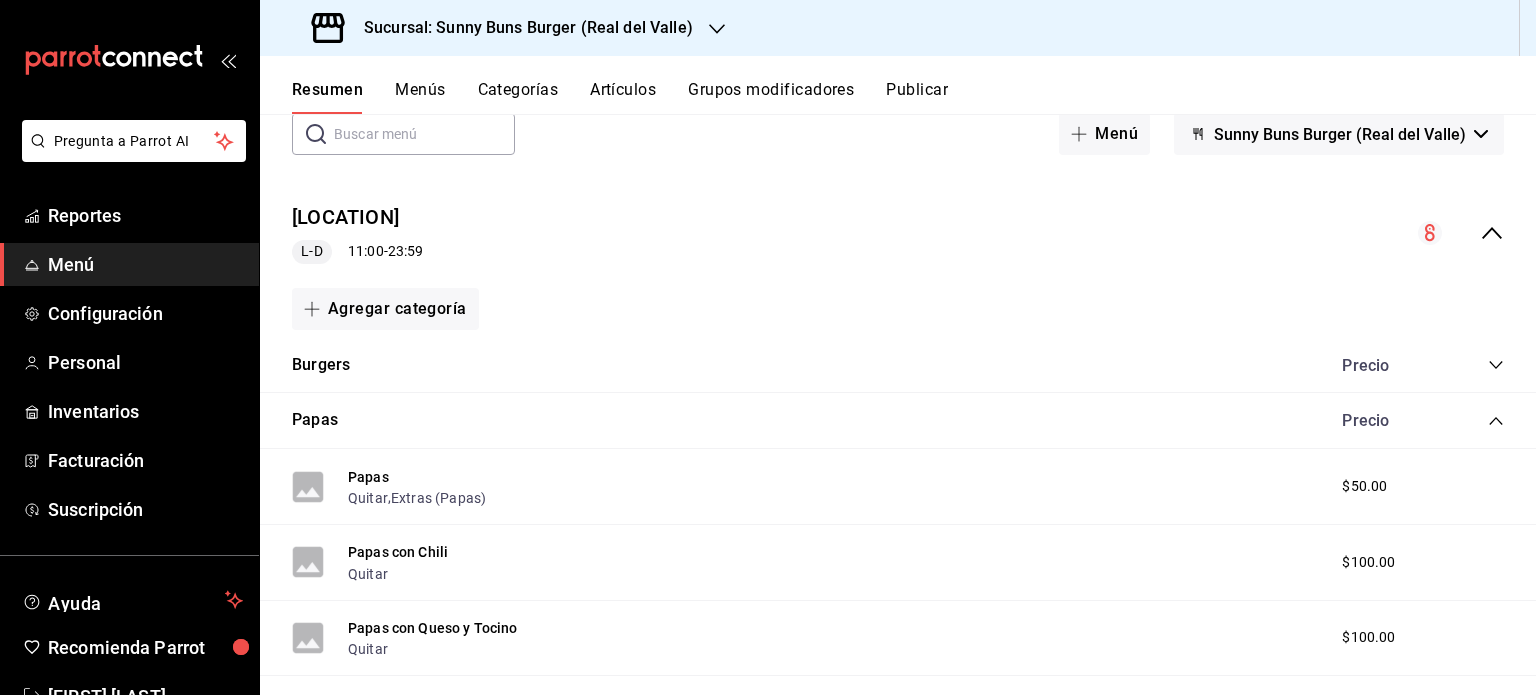 scroll, scrollTop: 118, scrollLeft: 0, axis: vertical 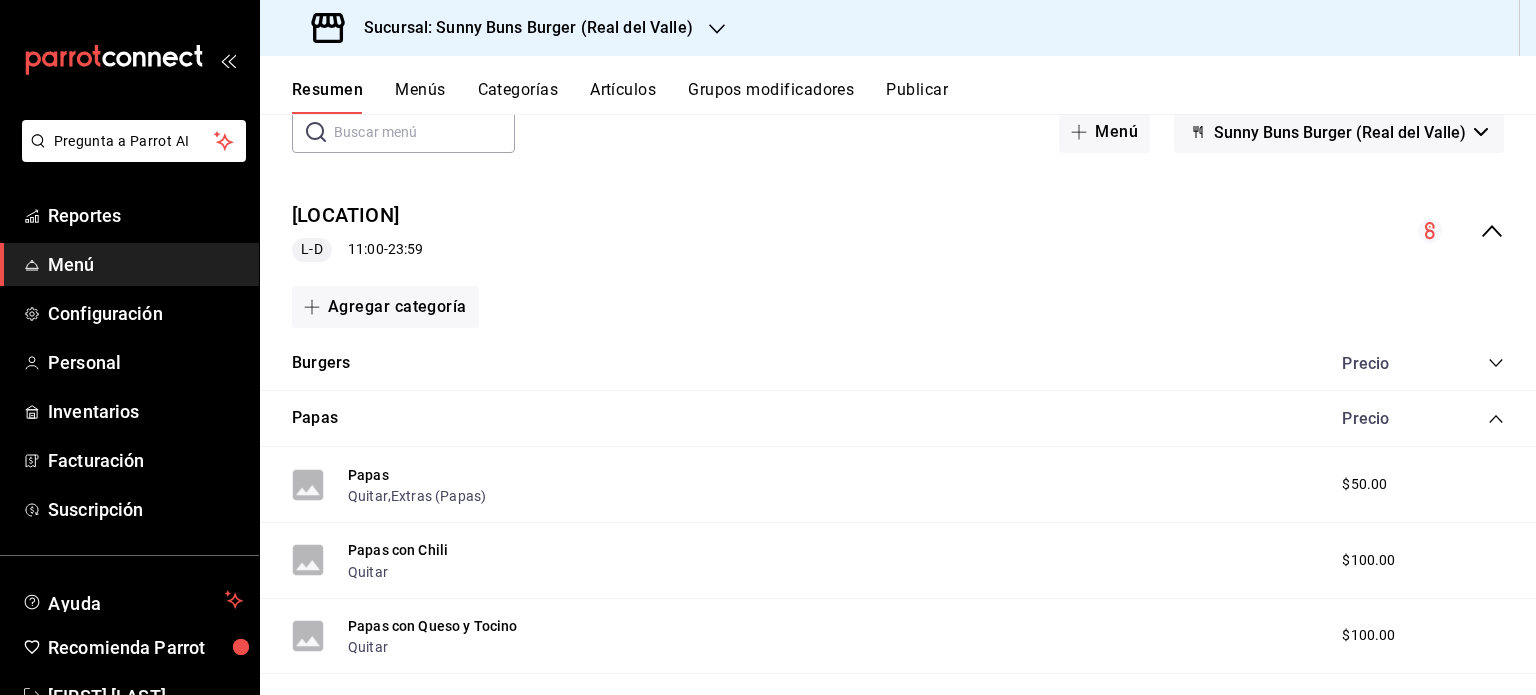 click 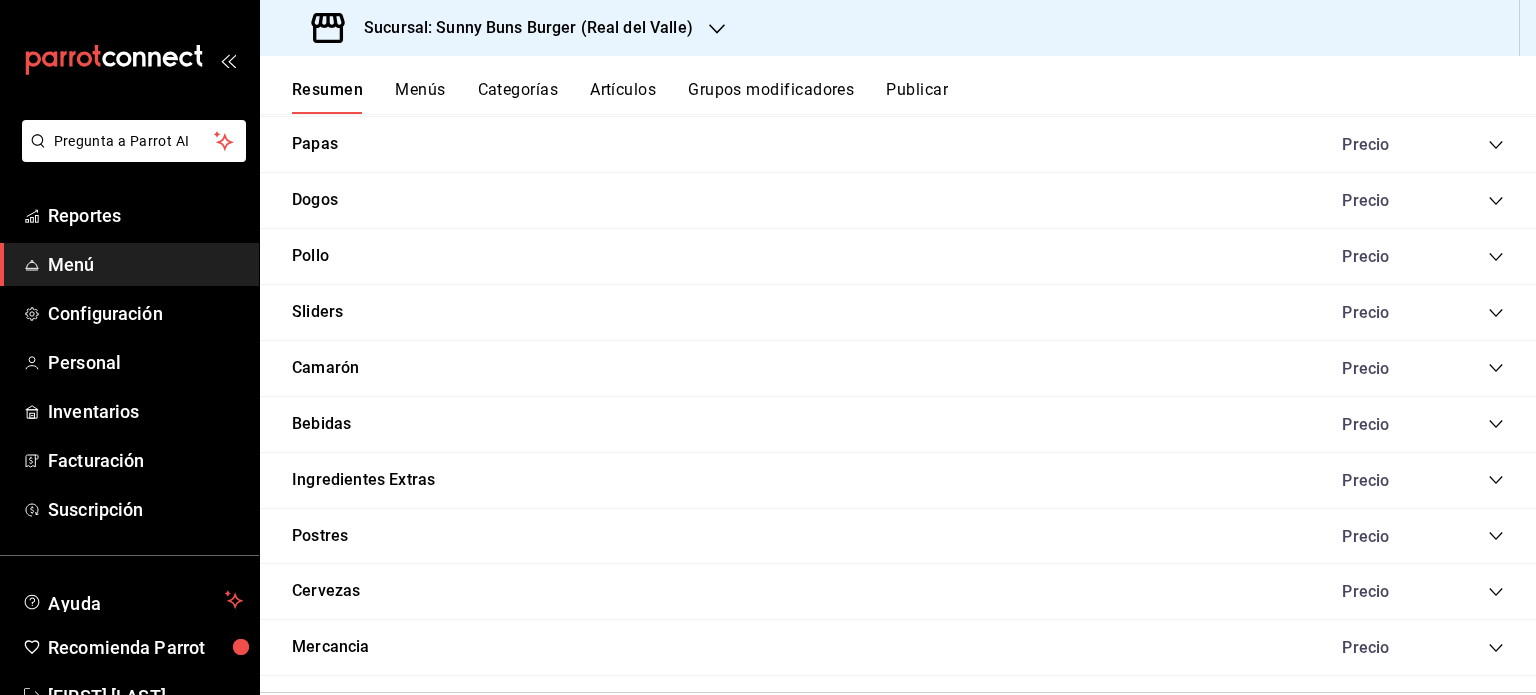 scroll, scrollTop: 553, scrollLeft: 0, axis: vertical 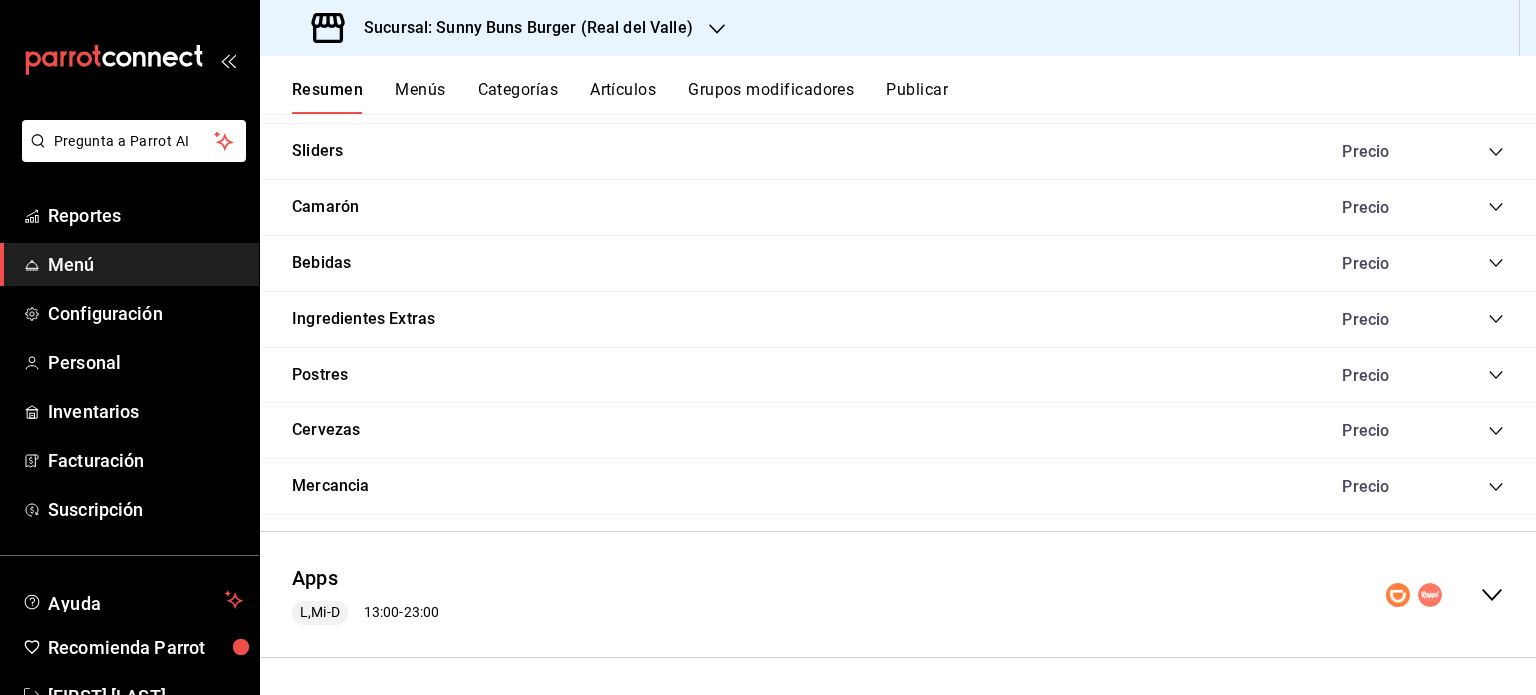 click on "Cervezas Precio" at bounding box center [898, 431] 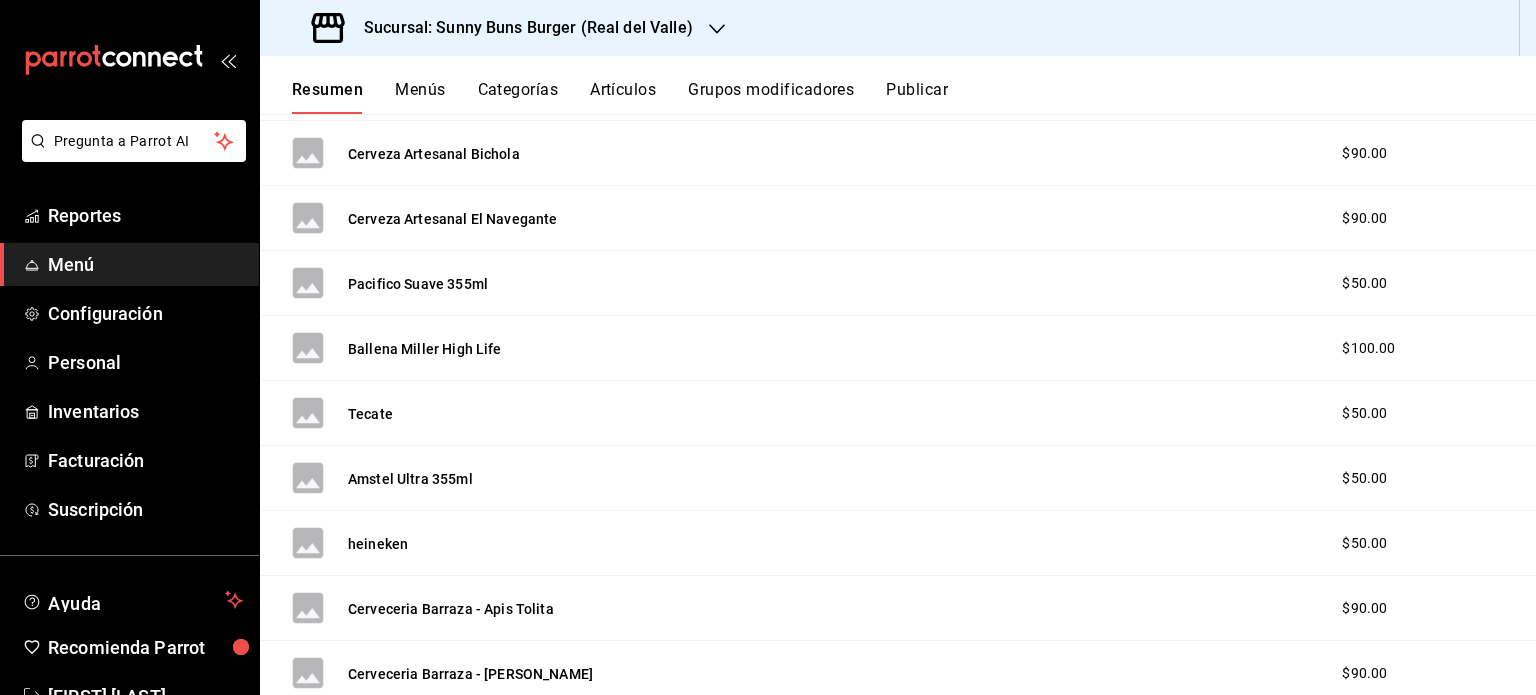 scroll, scrollTop: 1088, scrollLeft: 0, axis: vertical 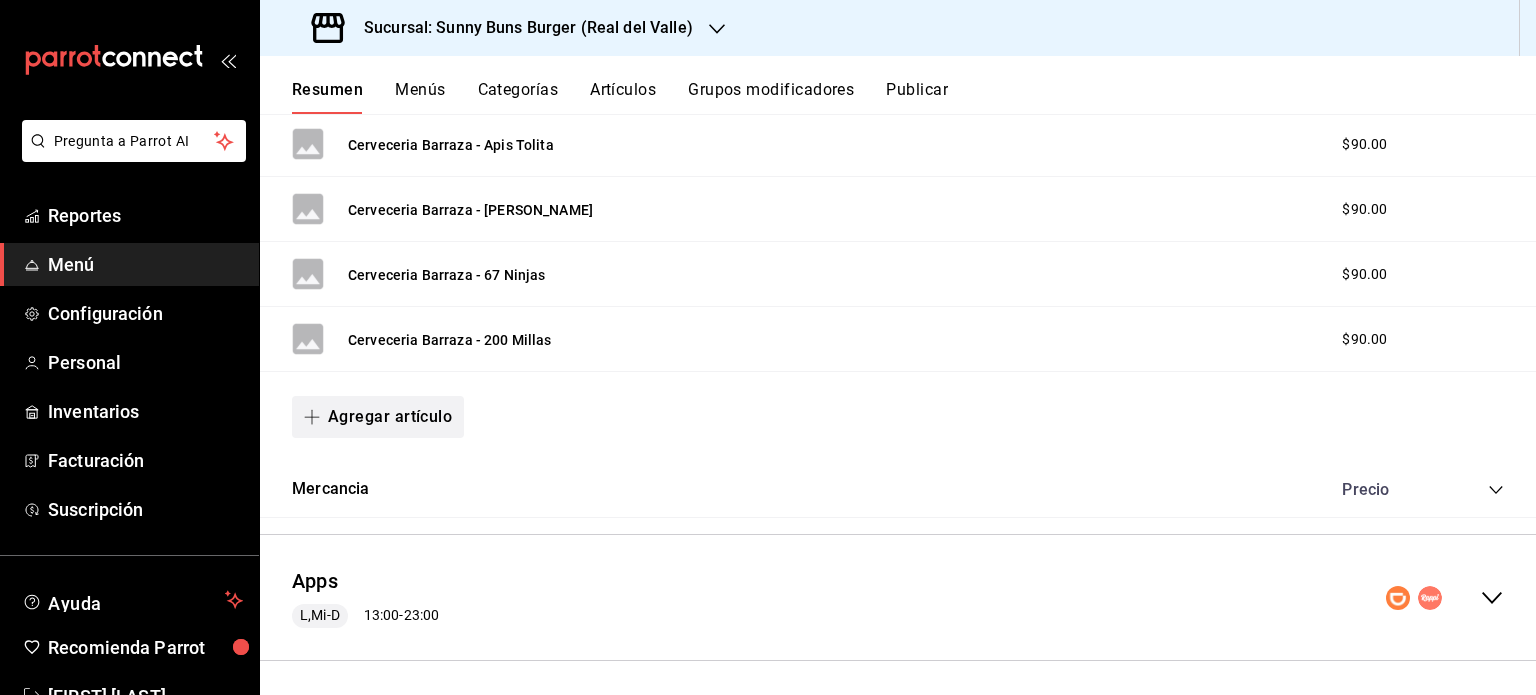 click on "Agregar artículo" at bounding box center (378, 417) 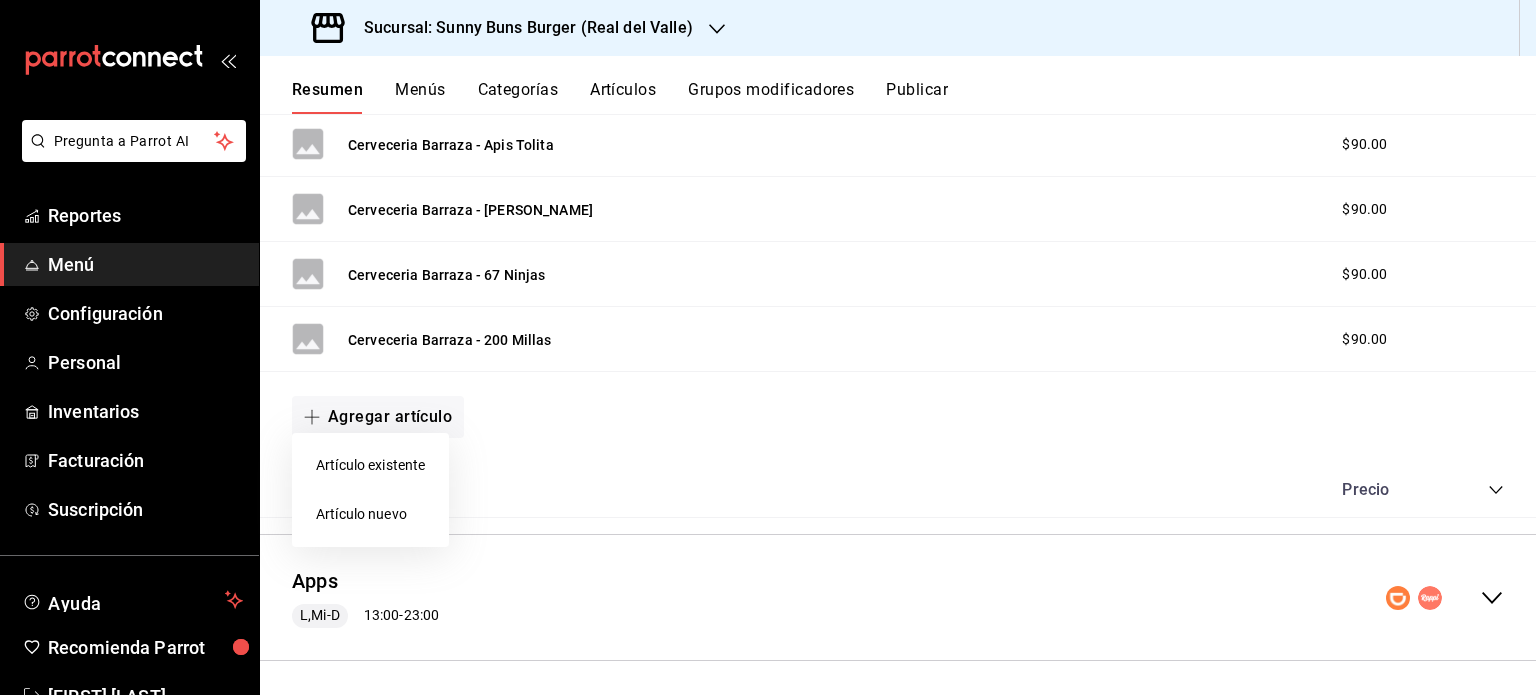 click on "Artículo nuevo" at bounding box center [370, 514] 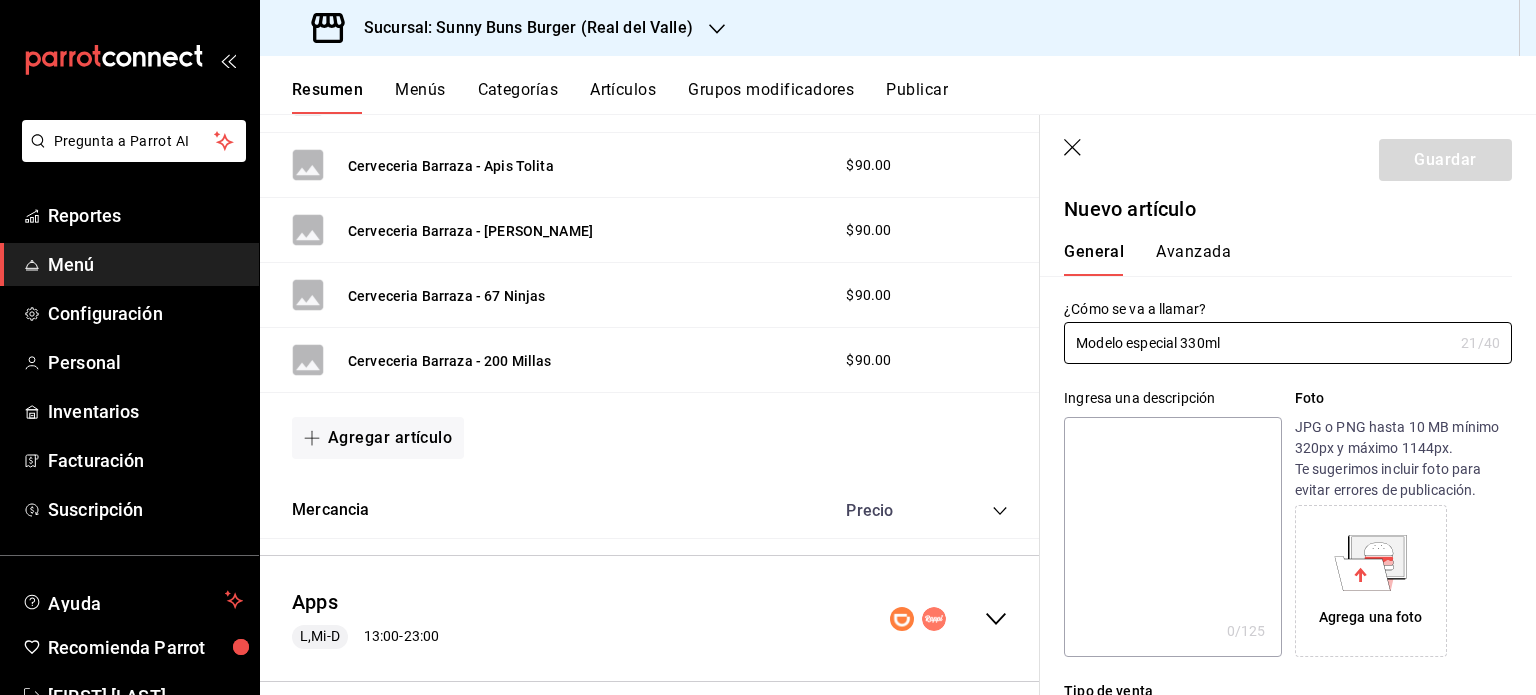scroll, scrollTop: 12, scrollLeft: 0, axis: vertical 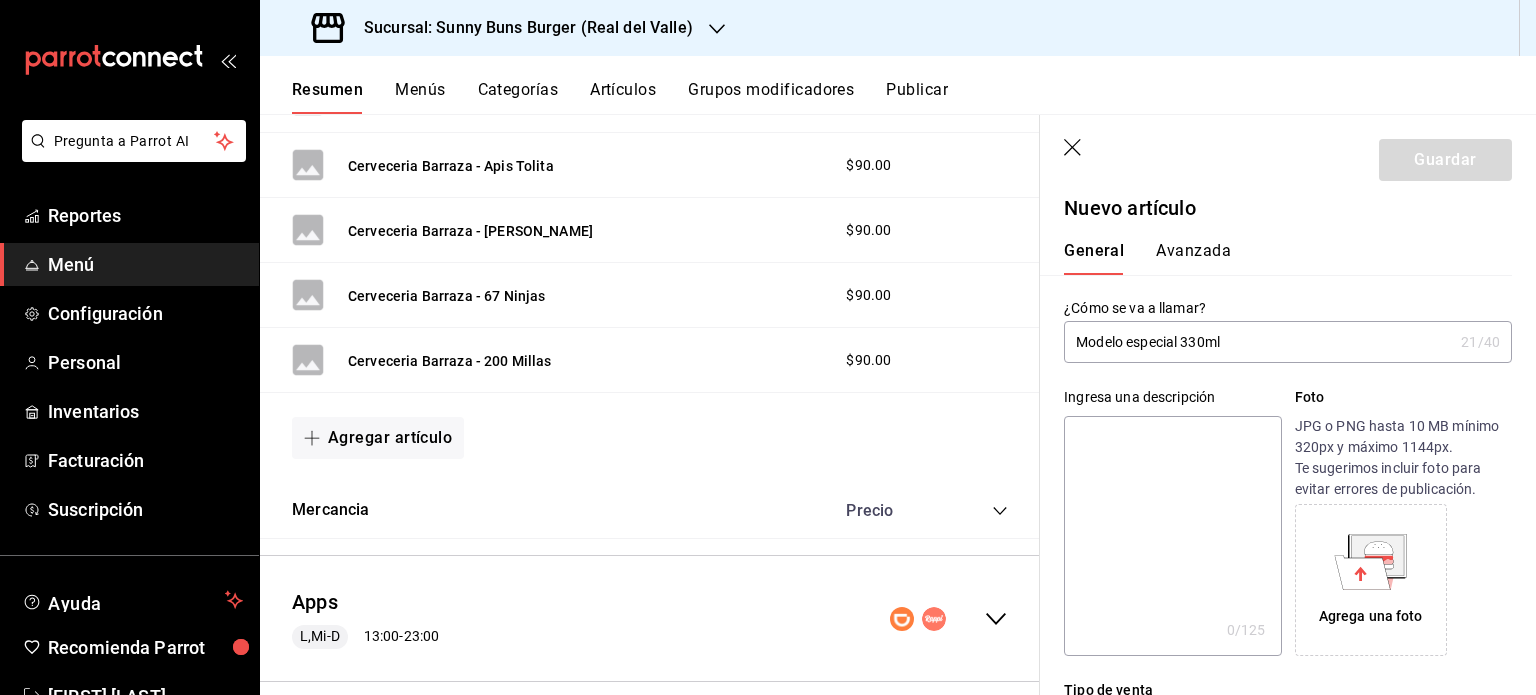 click on "Modelo especial 330ml" at bounding box center (1258, 342) 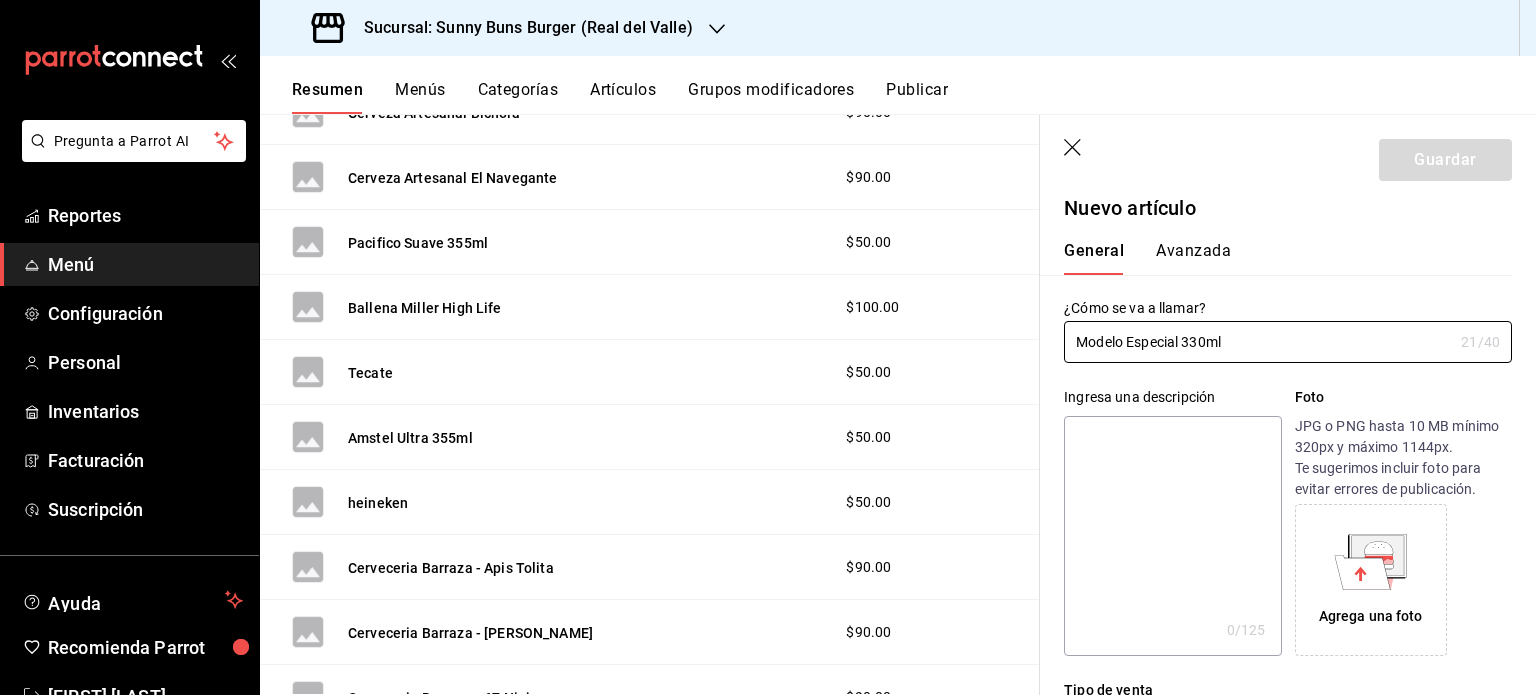 scroll, scrollTop: 1146, scrollLeft: 0, axis: vertical 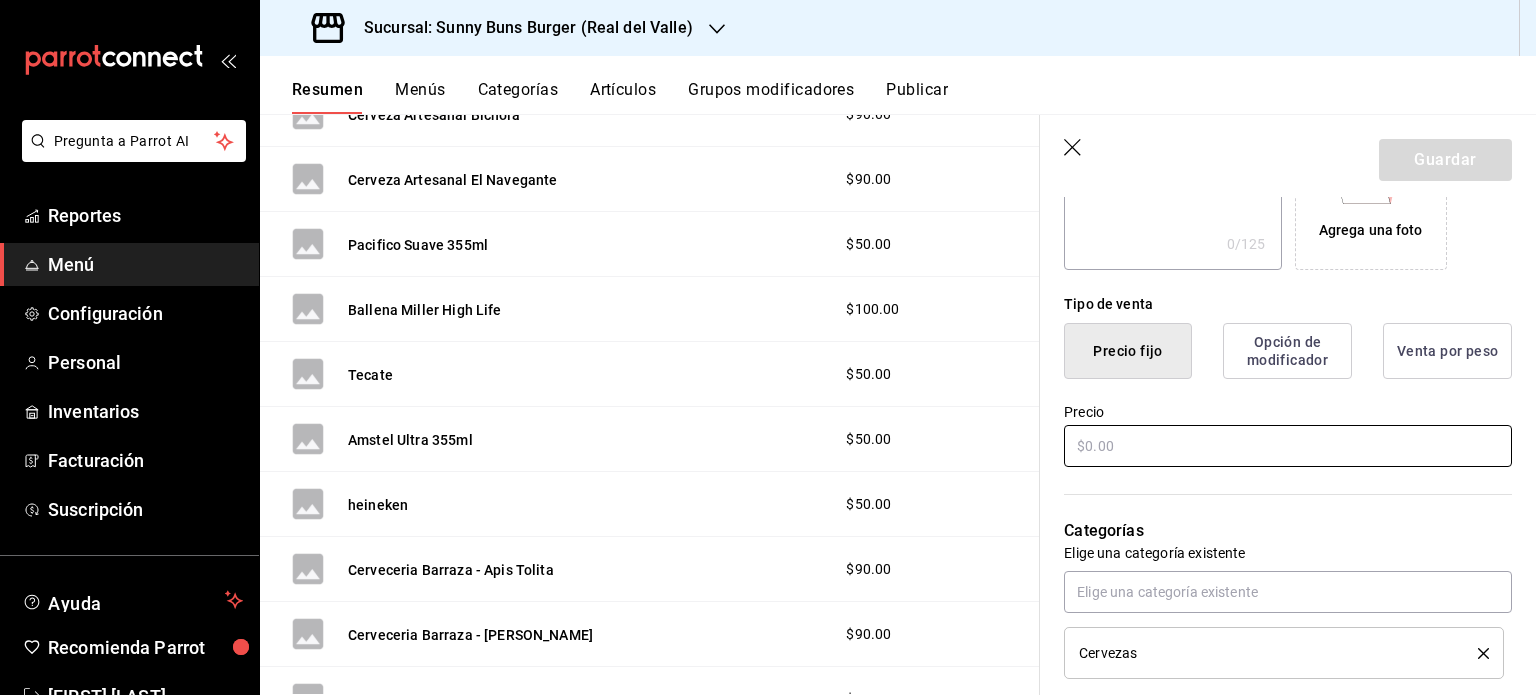 type on "Modelo Especial 330ml" 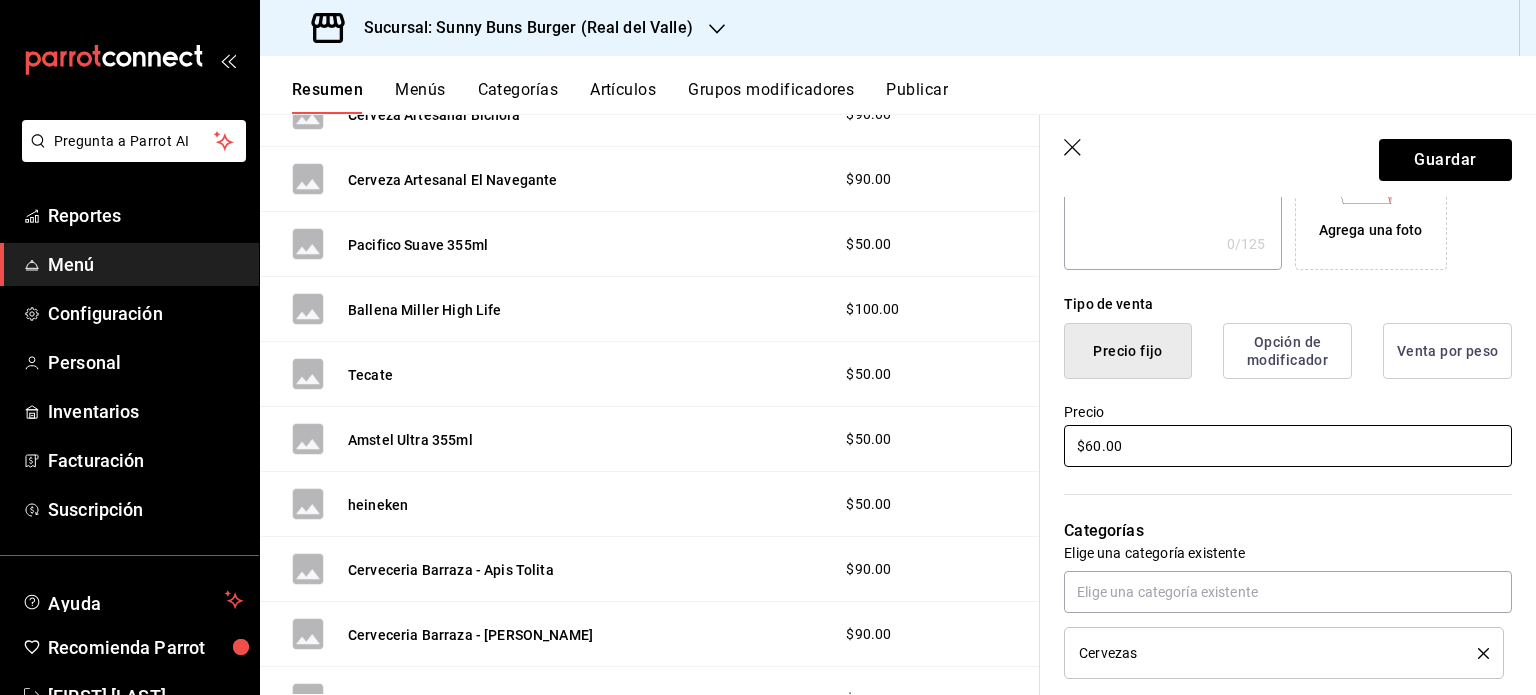 type on "$6.00" 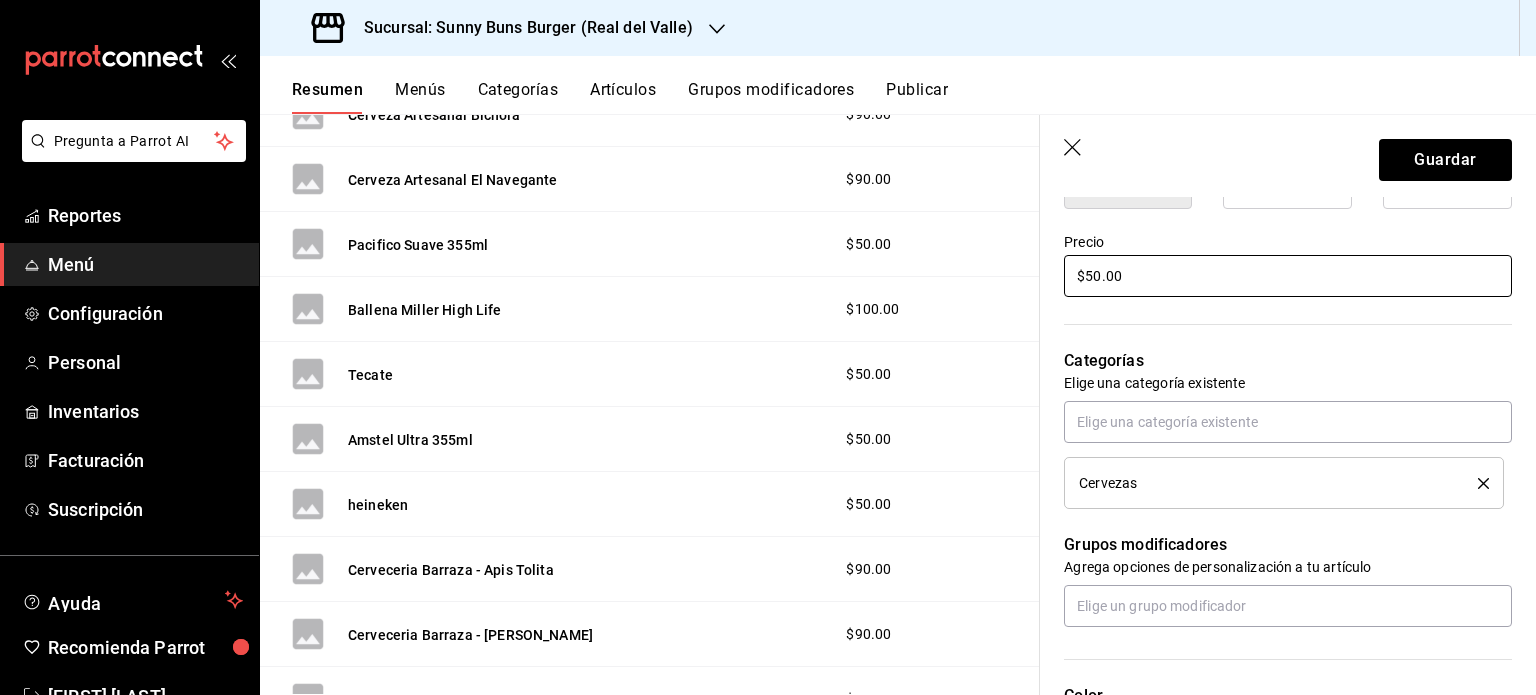 scroll, scrollTop: 570, scrollLeft: 0, axis: vertical 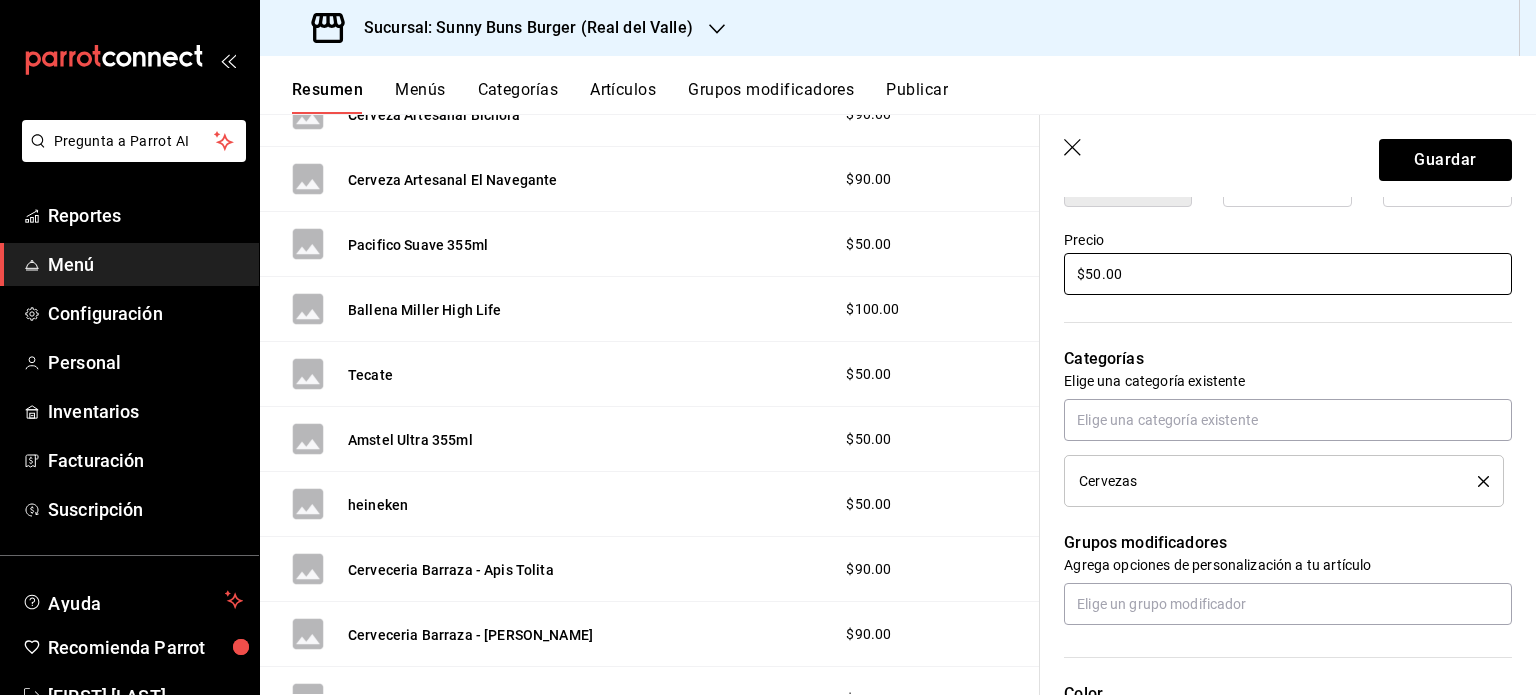 type on "$50.00" 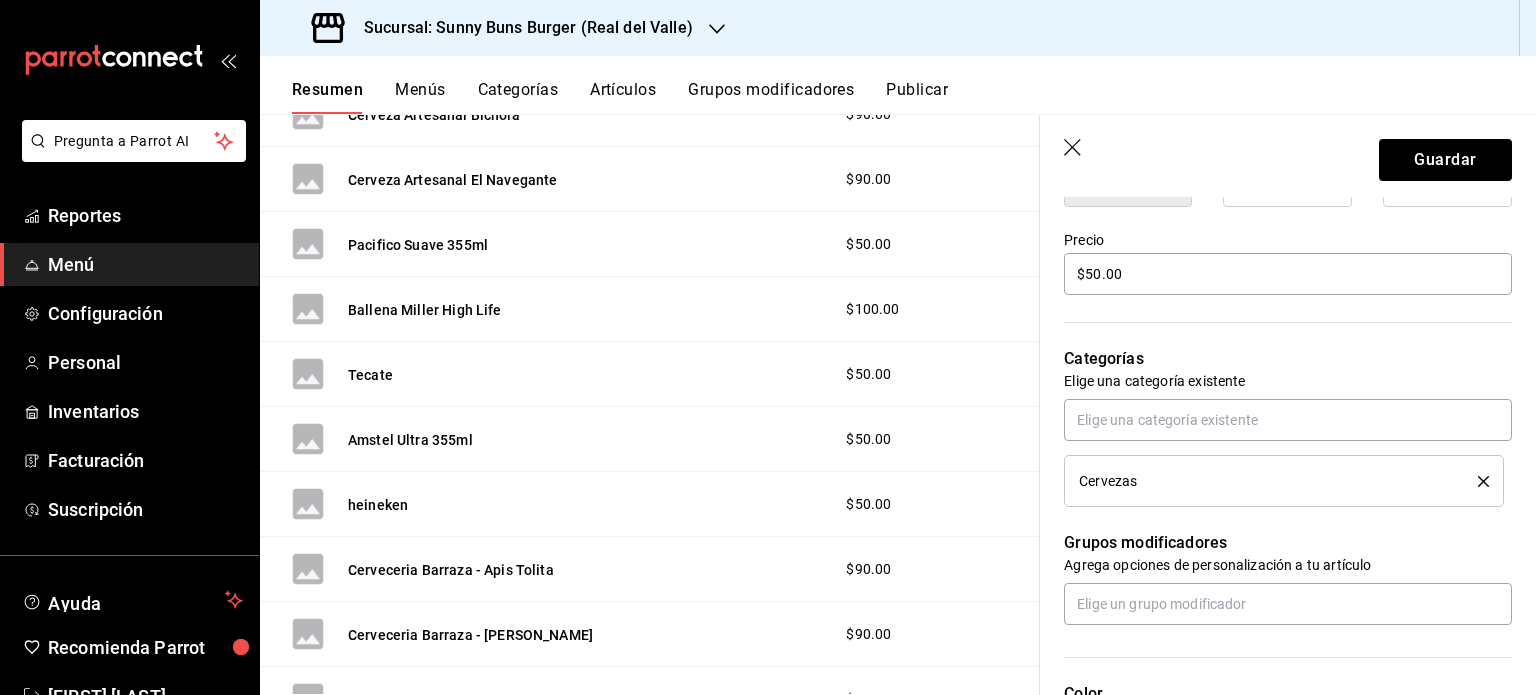 drag, startPoint x: 1152, startPoint y: 445, endPoint x: 1310, endPoint y: 362, distance: 178.47409 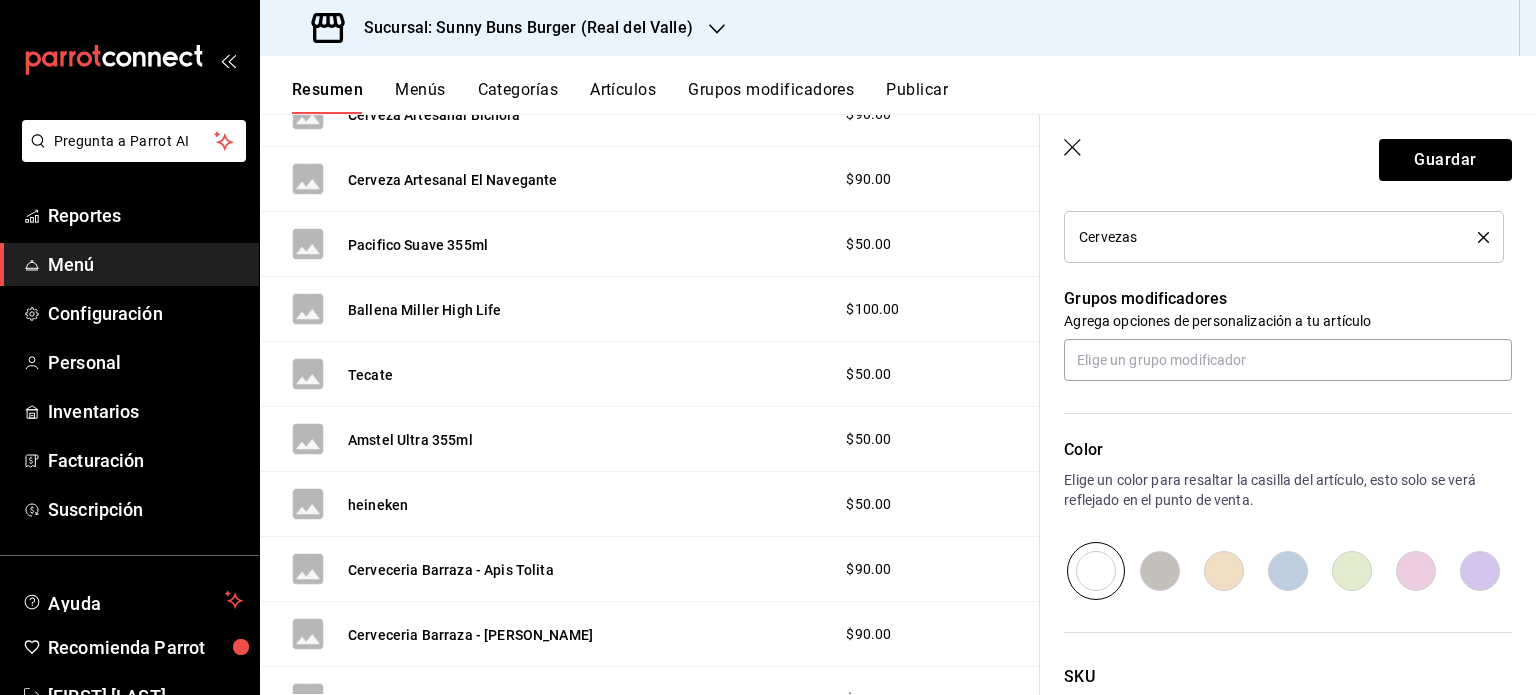 scroll, scrollTop: 968, scrollLeft: 0, axis: vertical 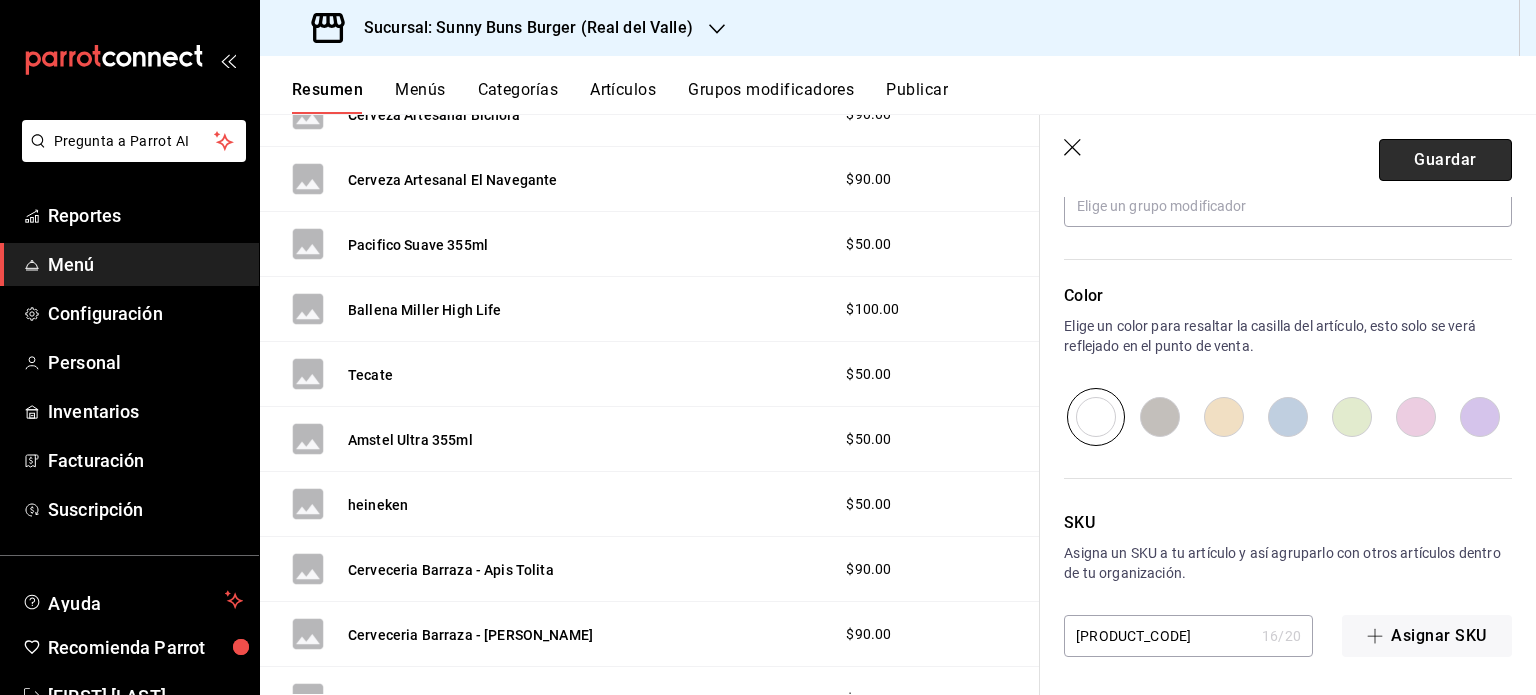 click on "Guardar" at bounding box center (1445, 160) 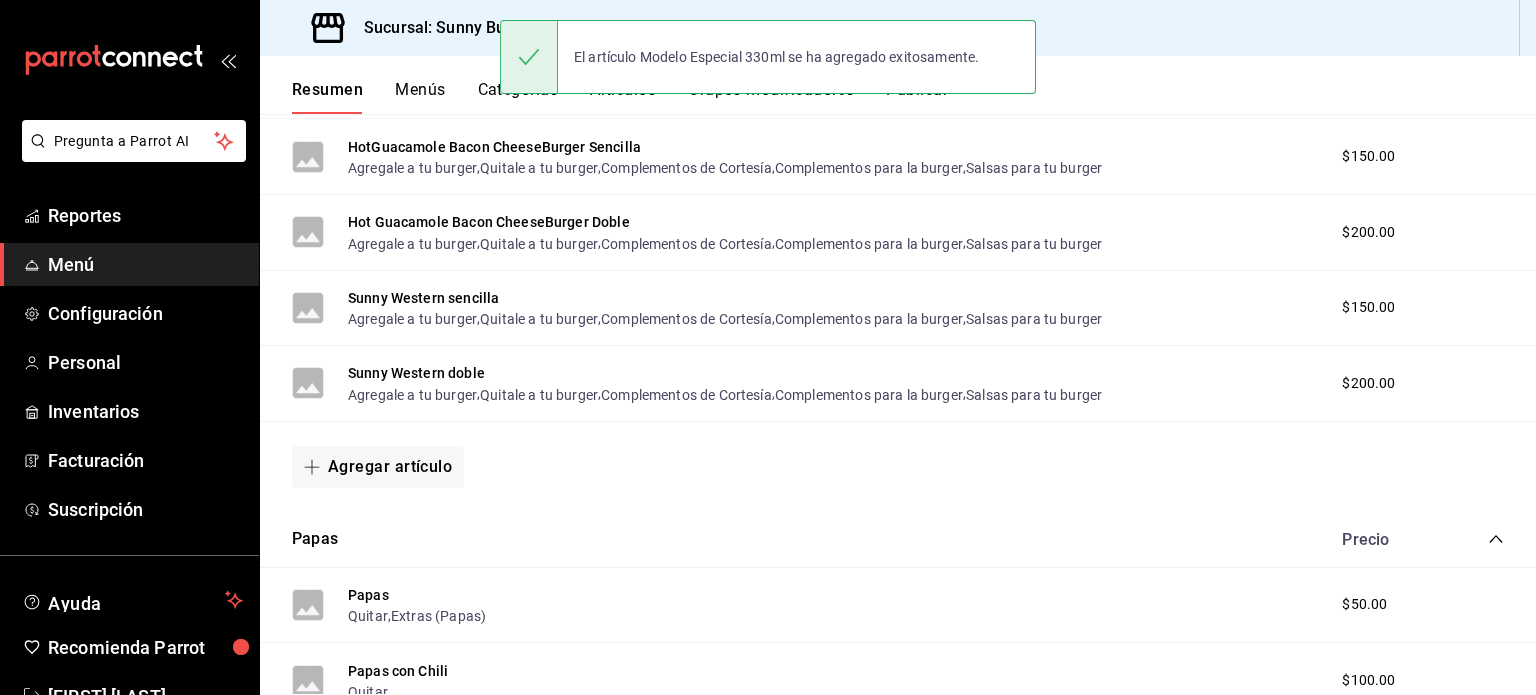 scroll, scrollTop: 0, scrollLeft: 0, axis: both 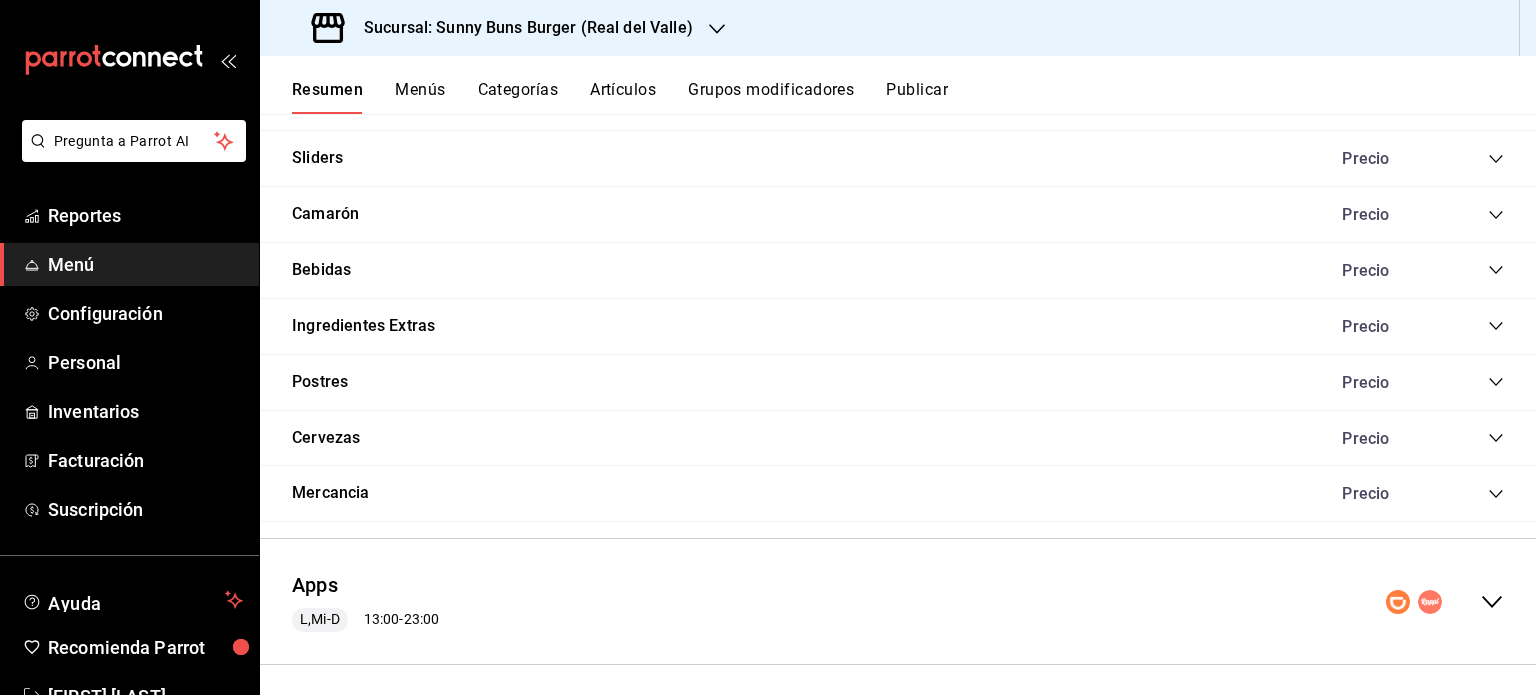 click 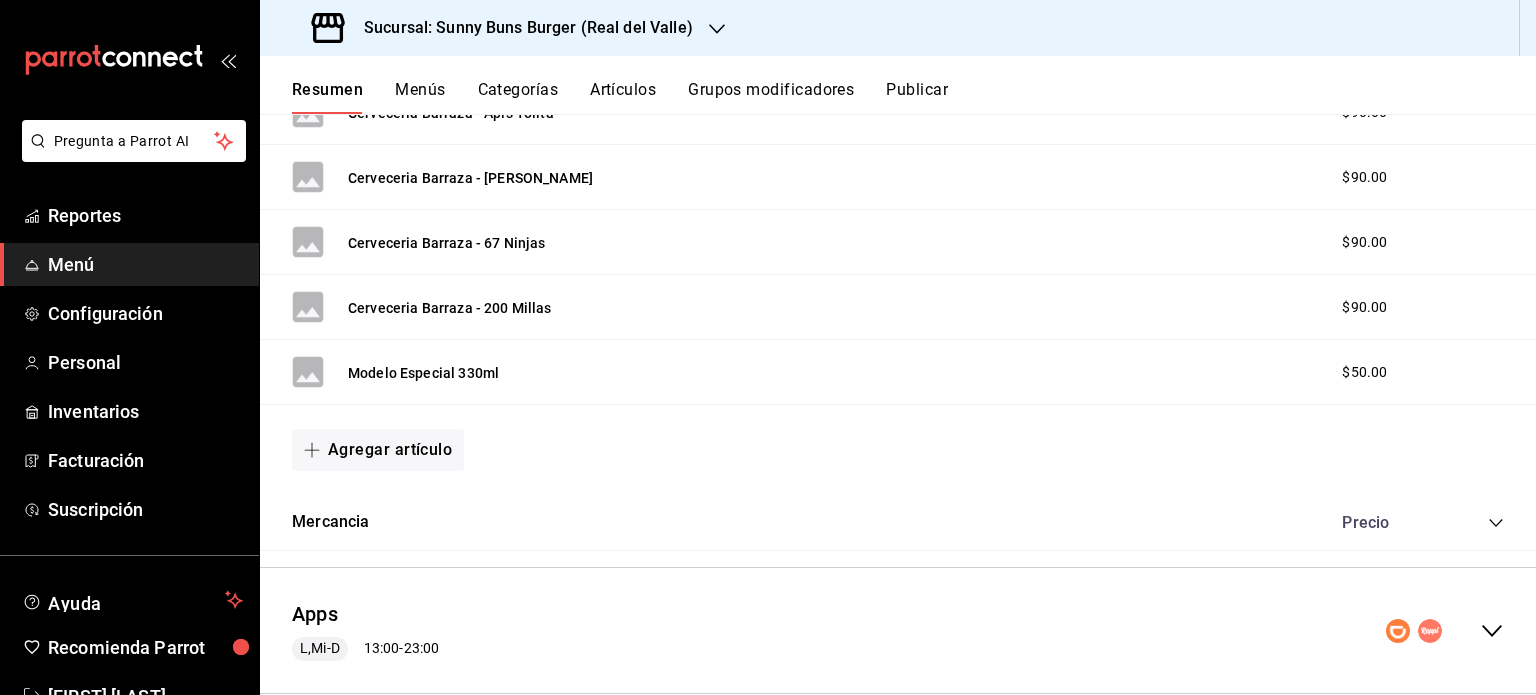 scroll, scrollTop: 3049, scrollLeft: 0, axis: vertical 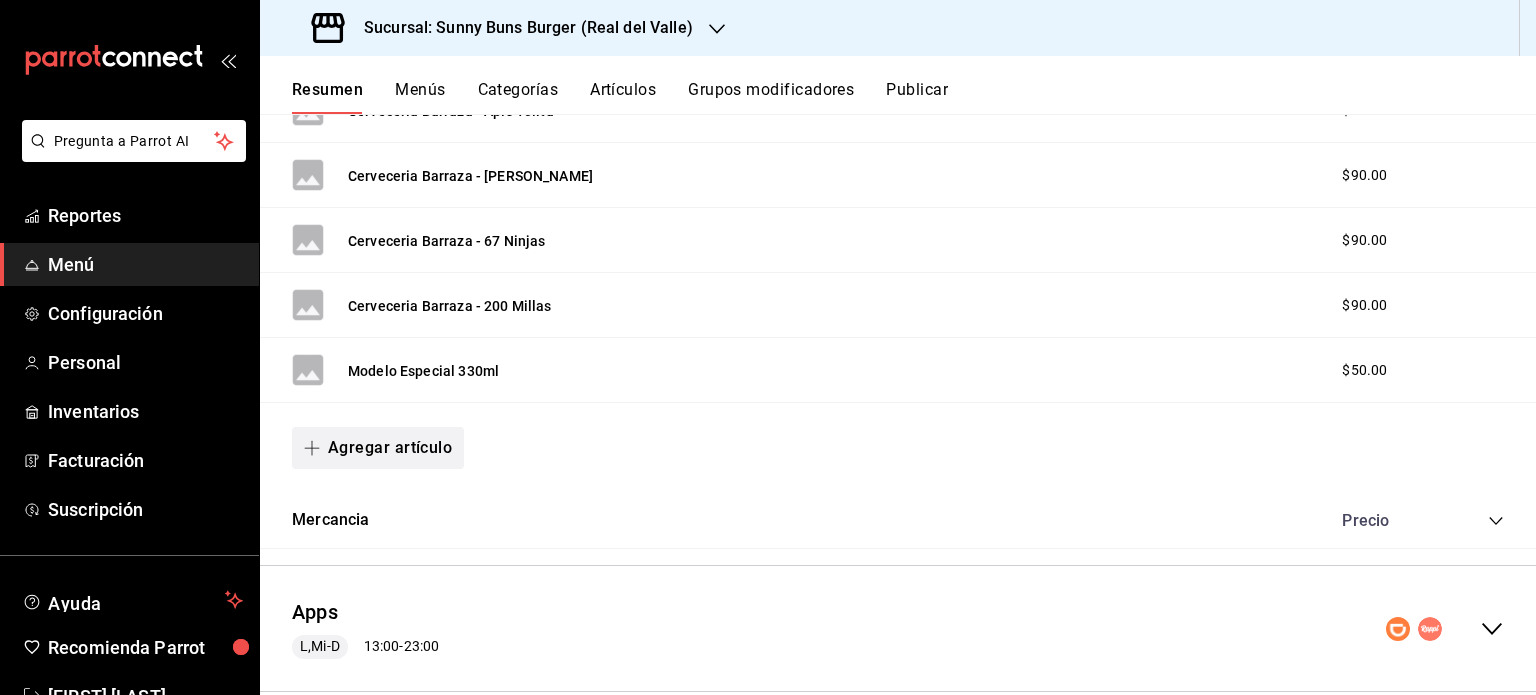 click on "Agregar artículo" at bounding box center [378, 448] 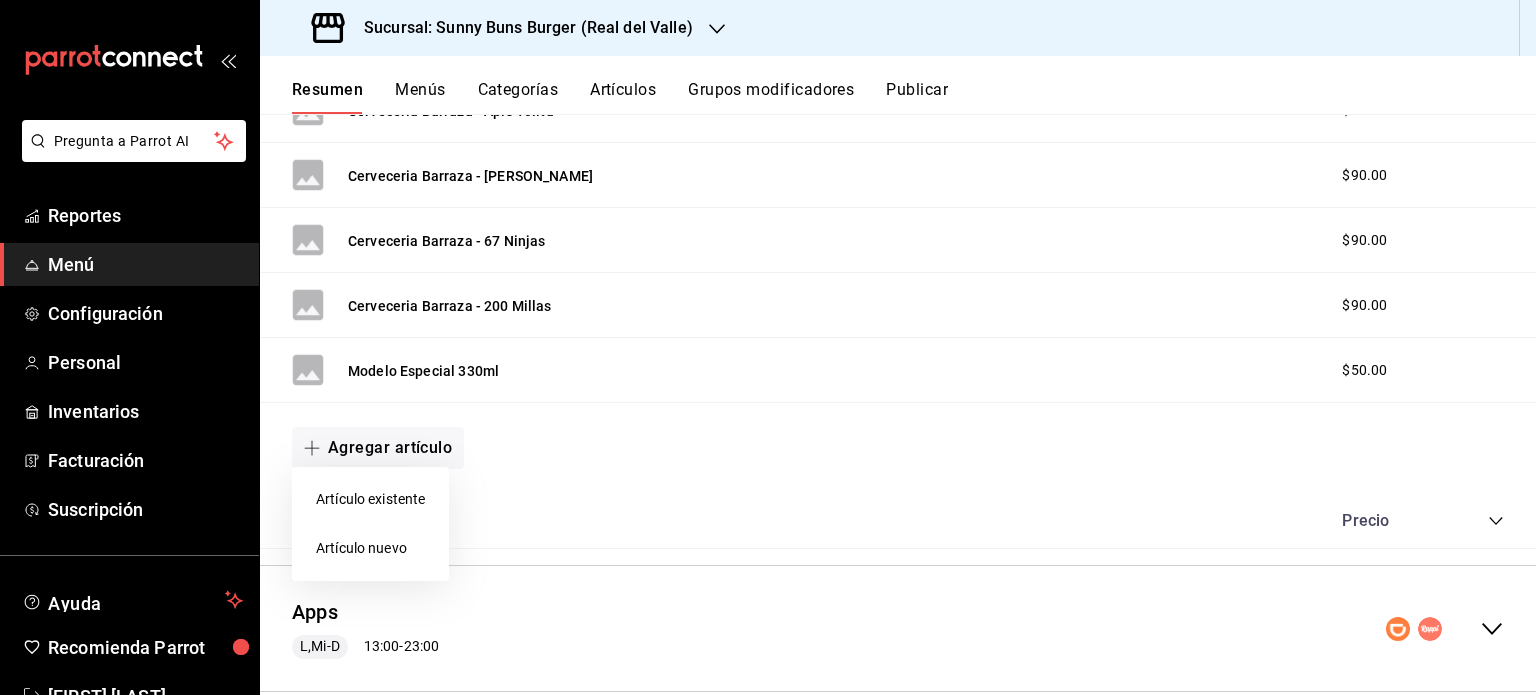 click on "Artículo nuevo" at bounding box center (370, 548) 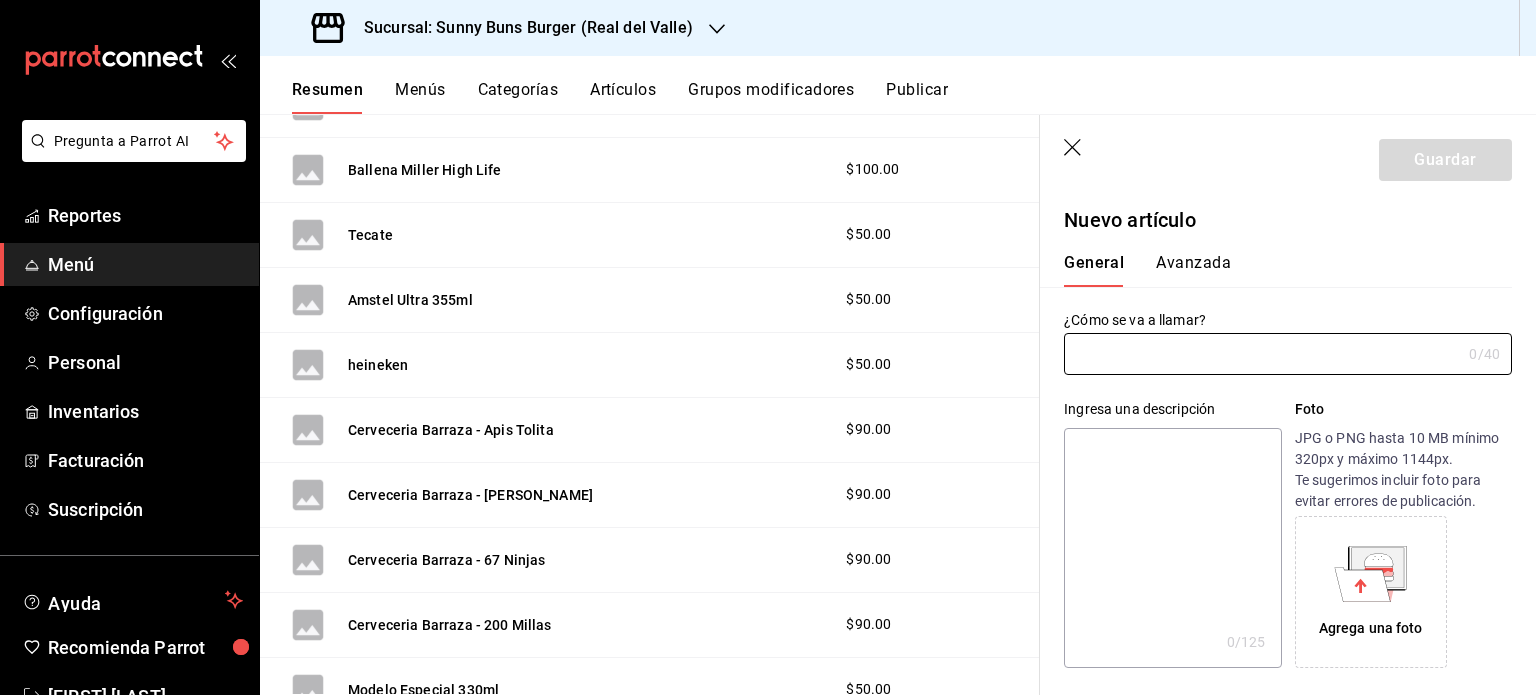 paste on "Carta blanca 330ml" 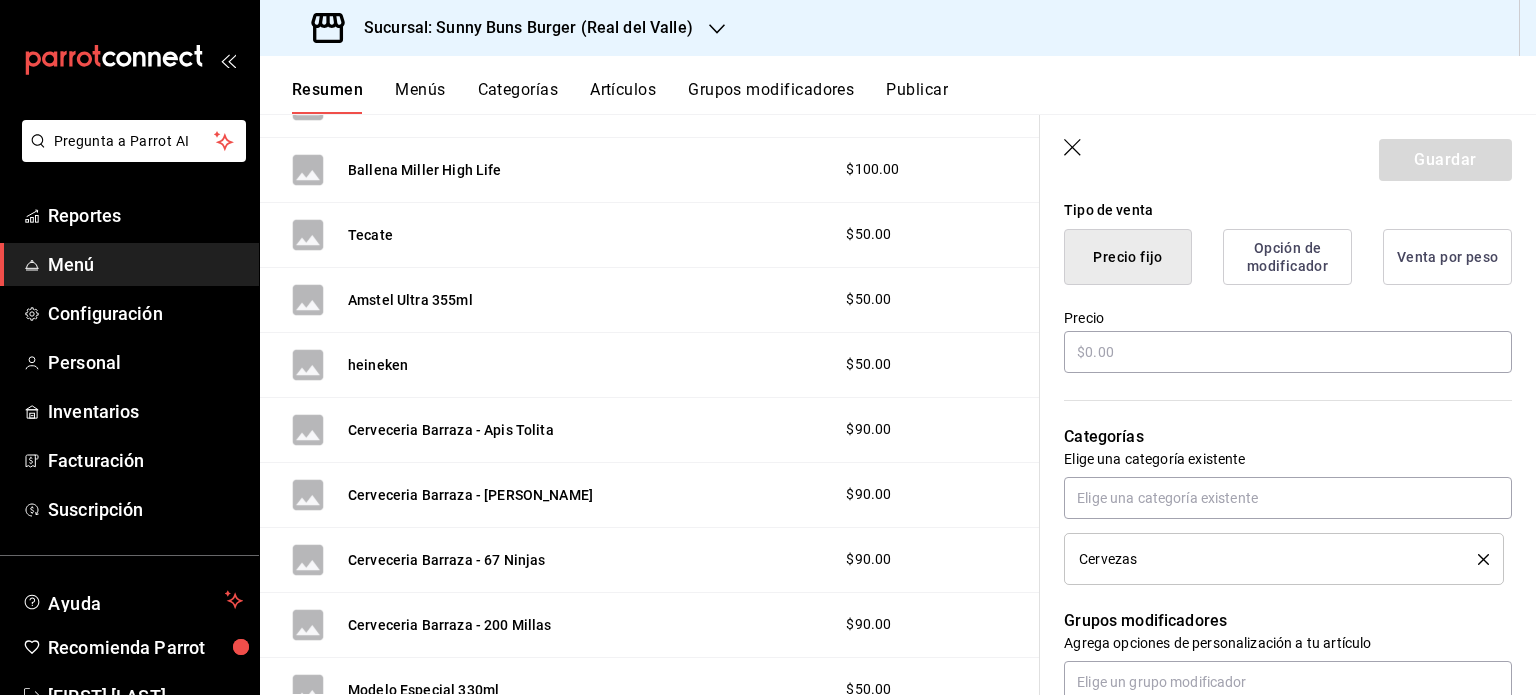 scroll, scrollTop: 494, scrollLeft: 0, axis: vertical 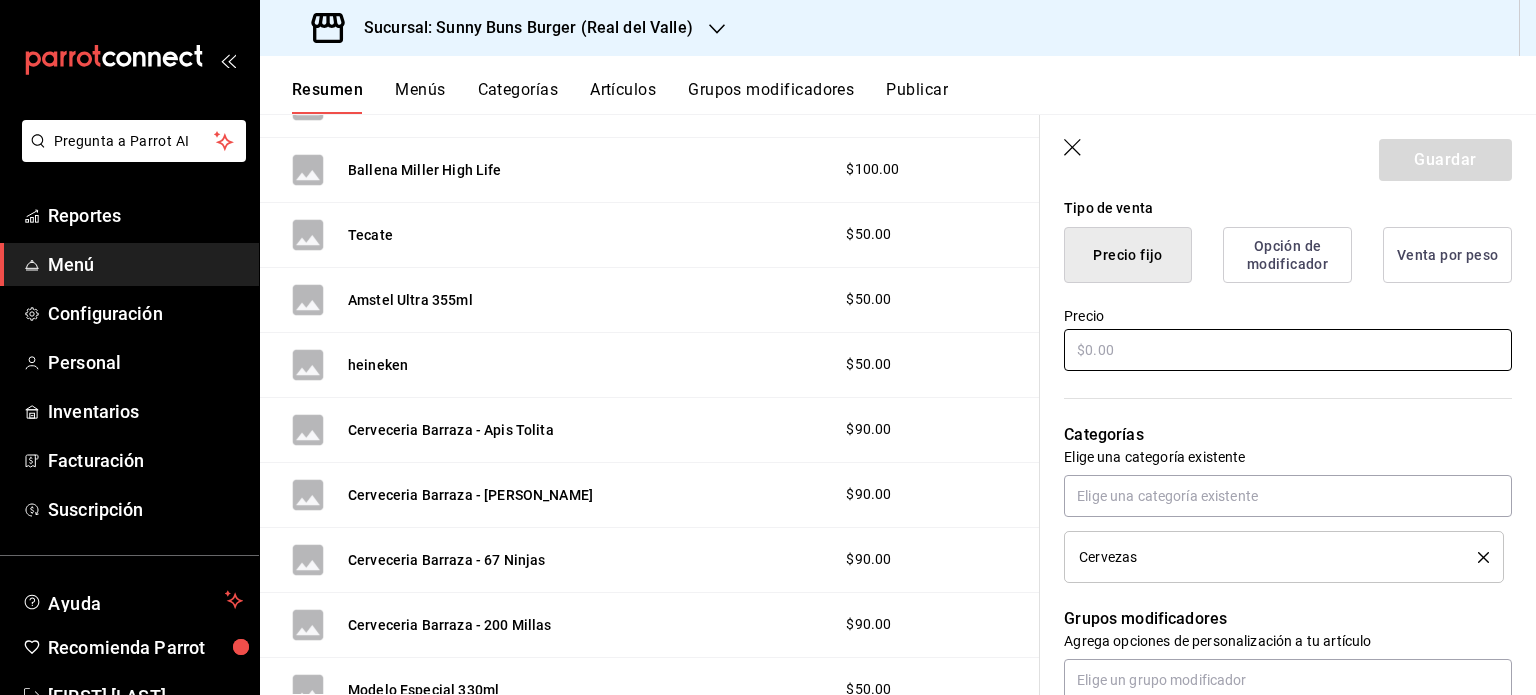 type on "Carta blanca 330ml" 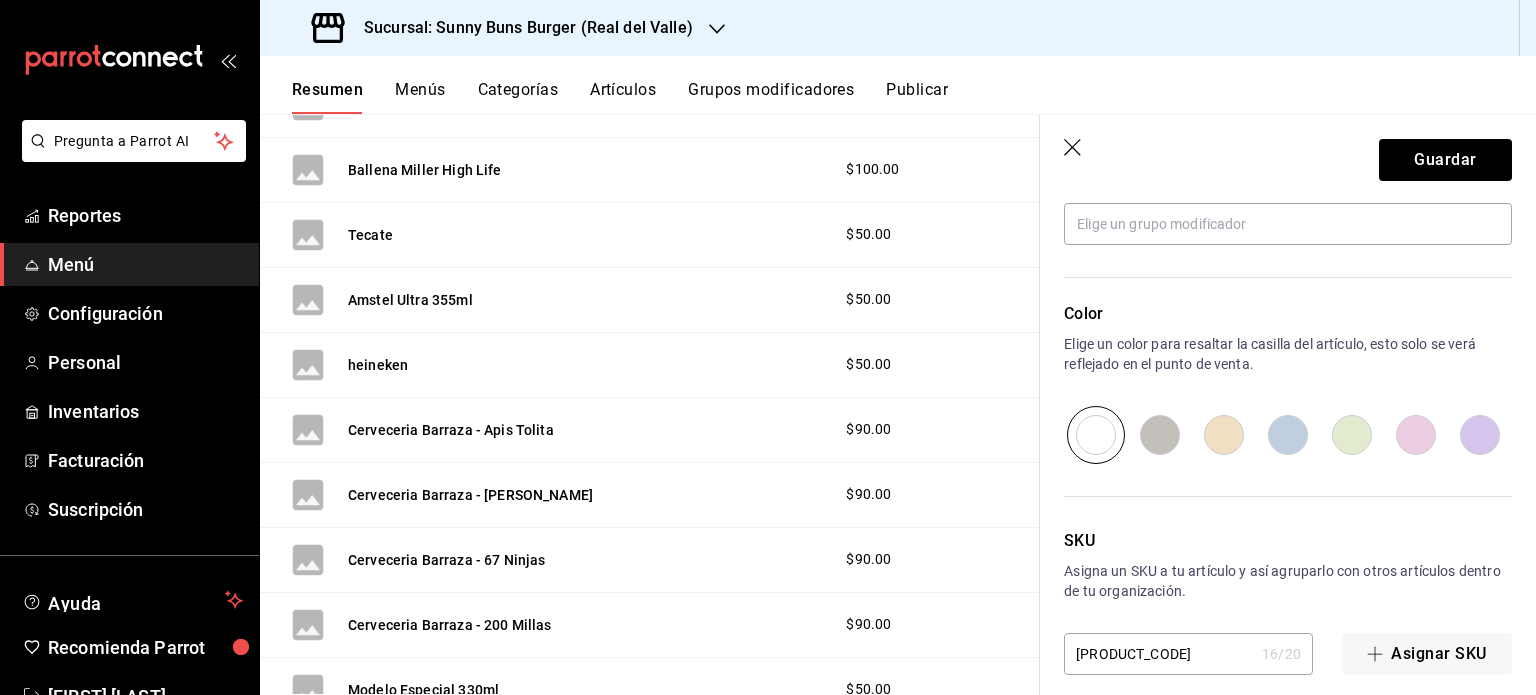 scroll, scrollTop: 968, scrollLeft: 0, axis: vertical 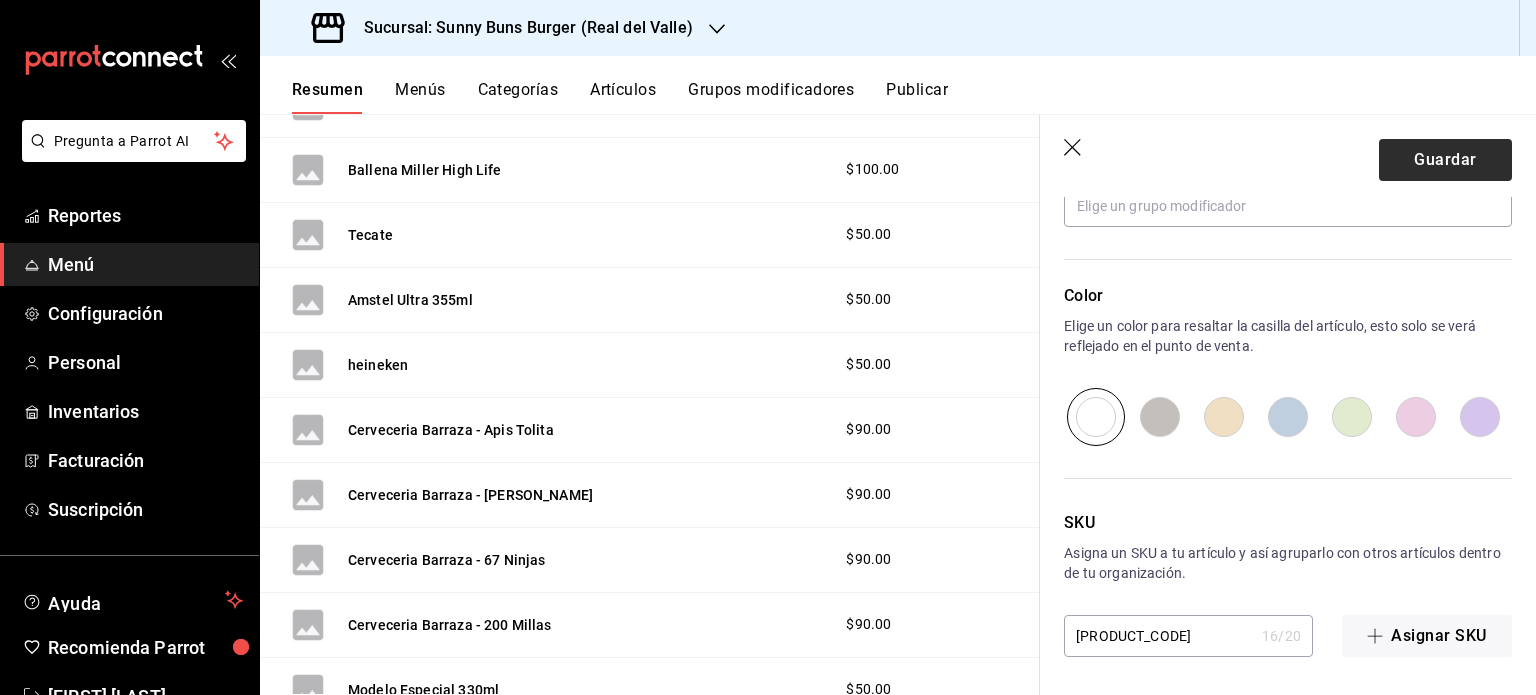 type on "$50.00" 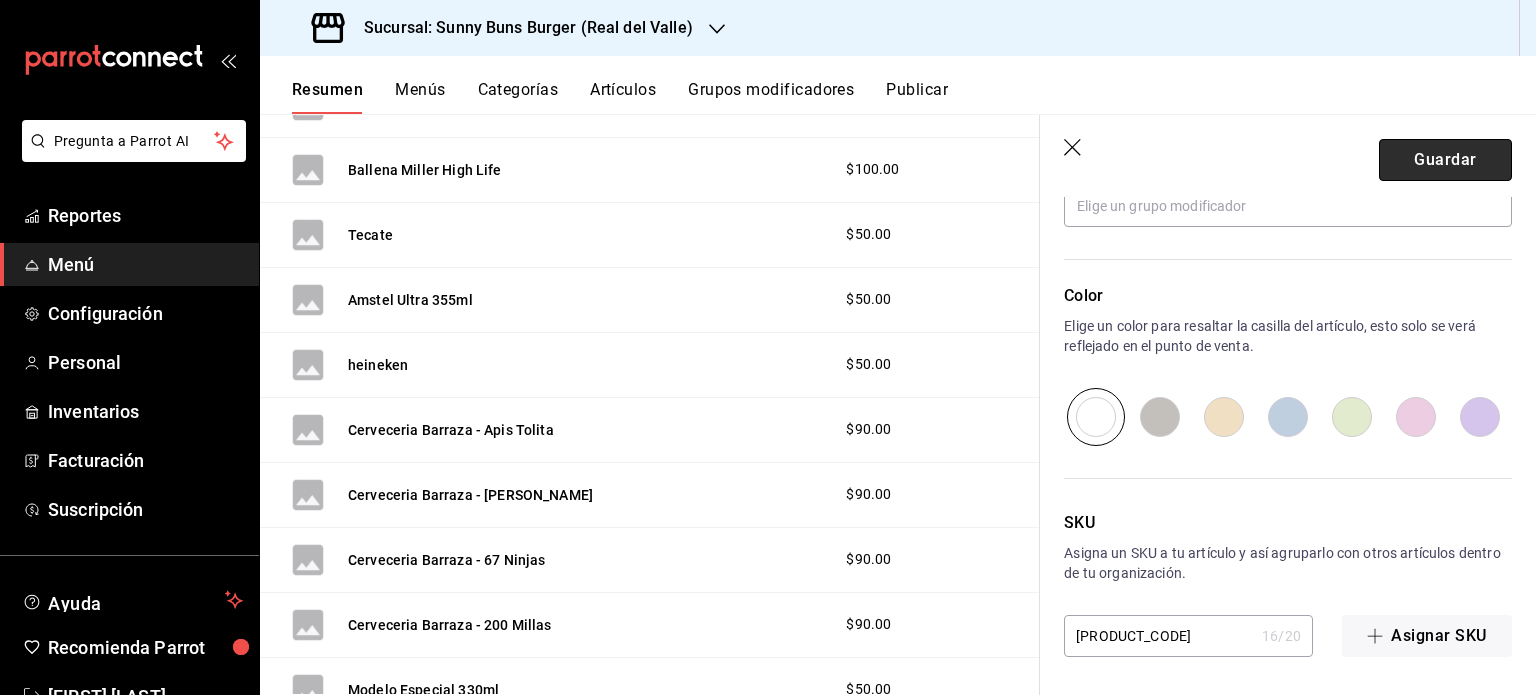 click on "Guardar" at bounding box center [1445, 160] 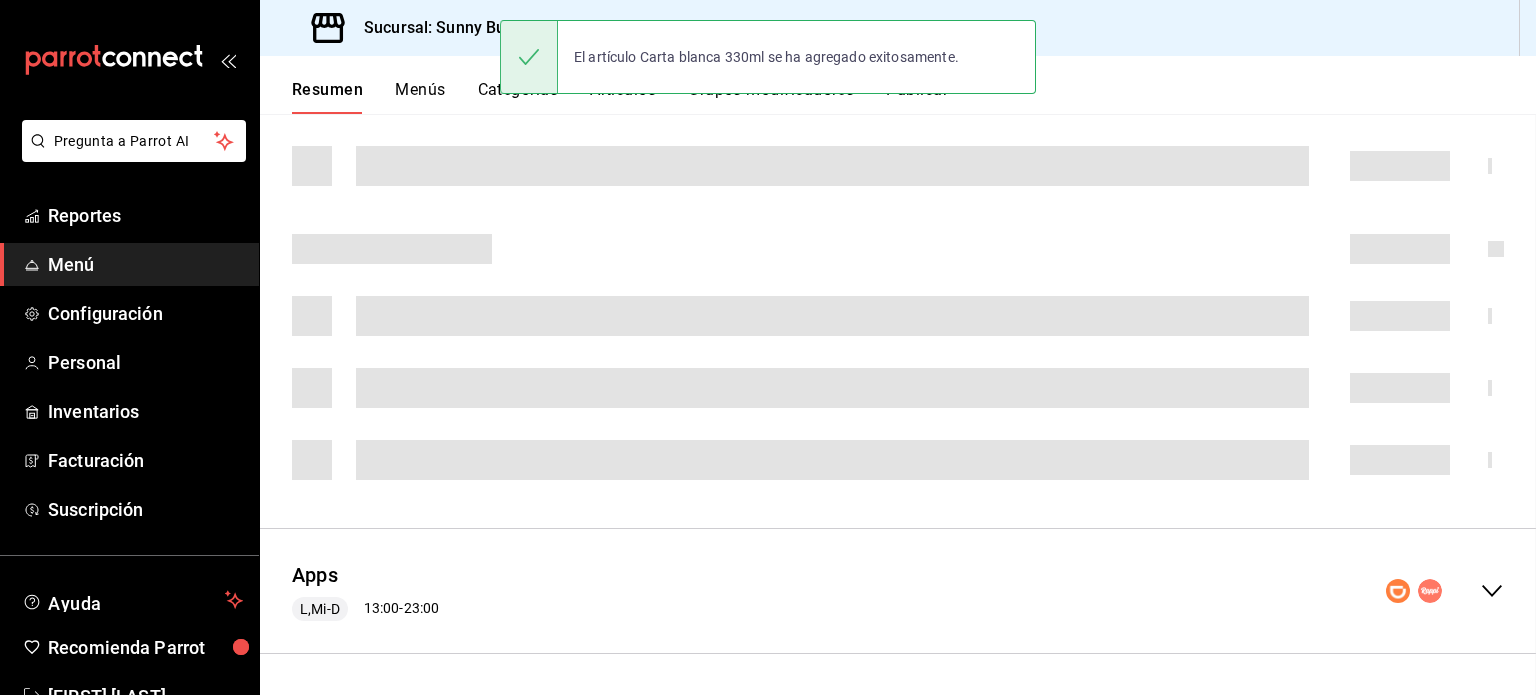 scroll, scrollTop: 0, scrollLeft: 0, axis: both 